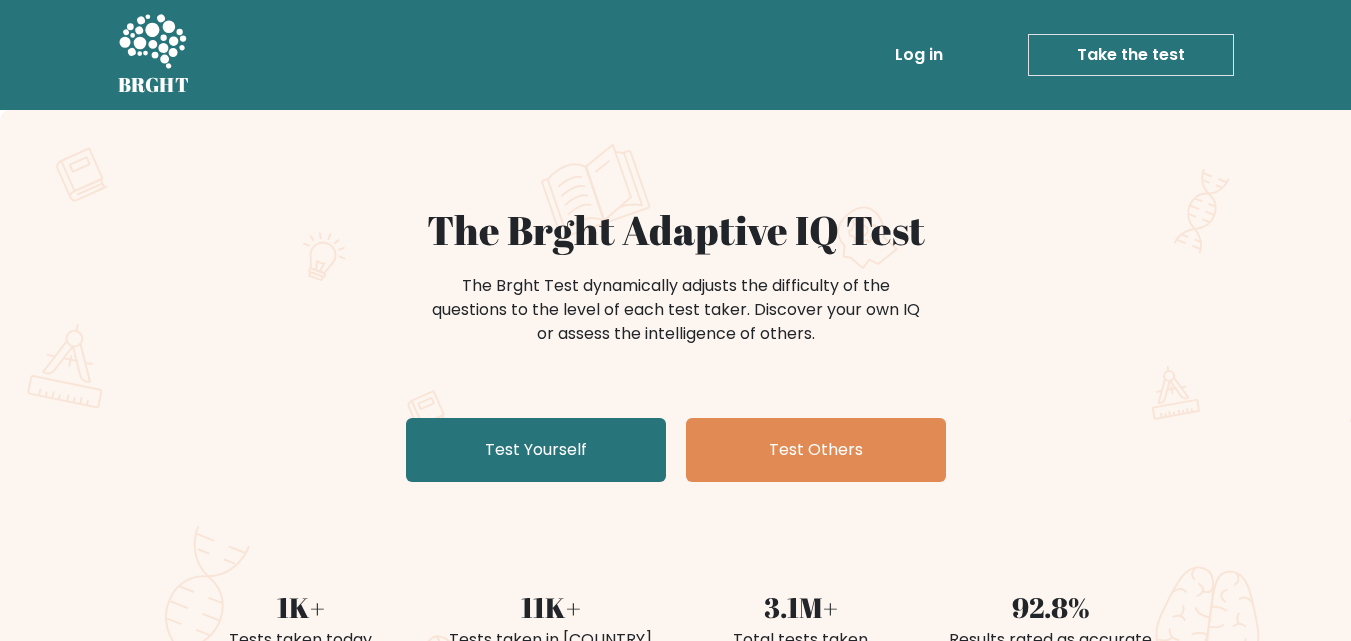 scroll, scrollTop: 0, scrollLeft: 0, axis: both 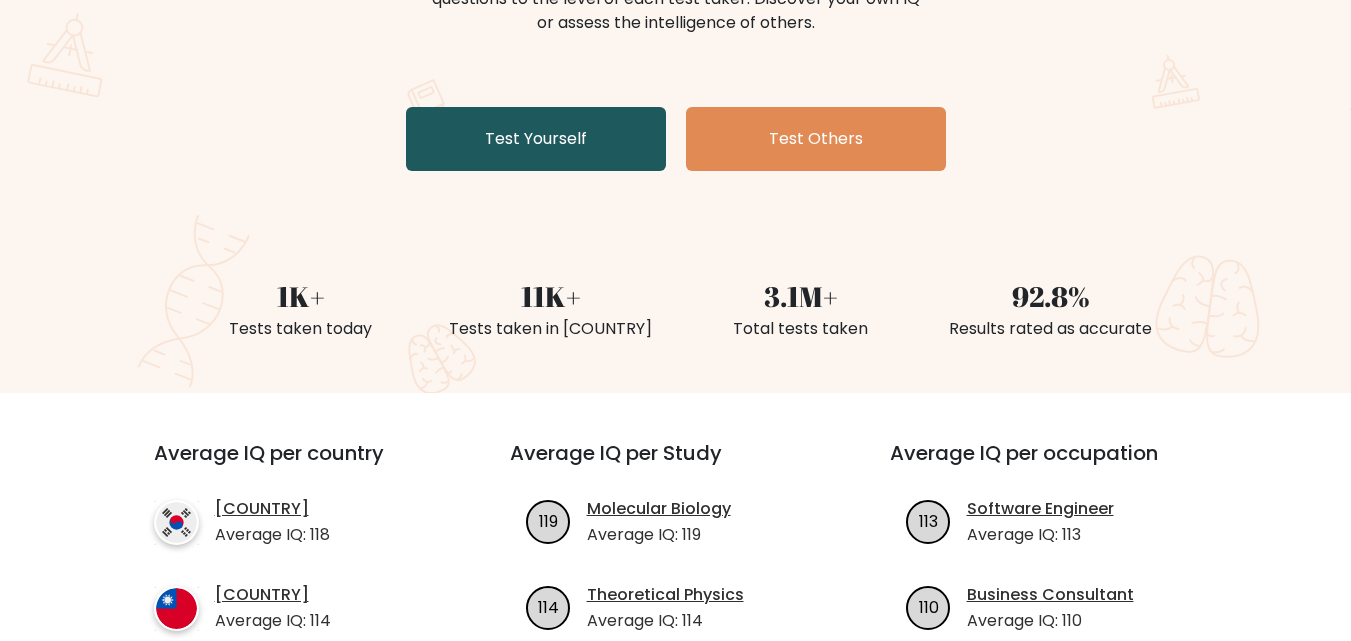 click on "Test Yourself" at bounding box center [536, 139] 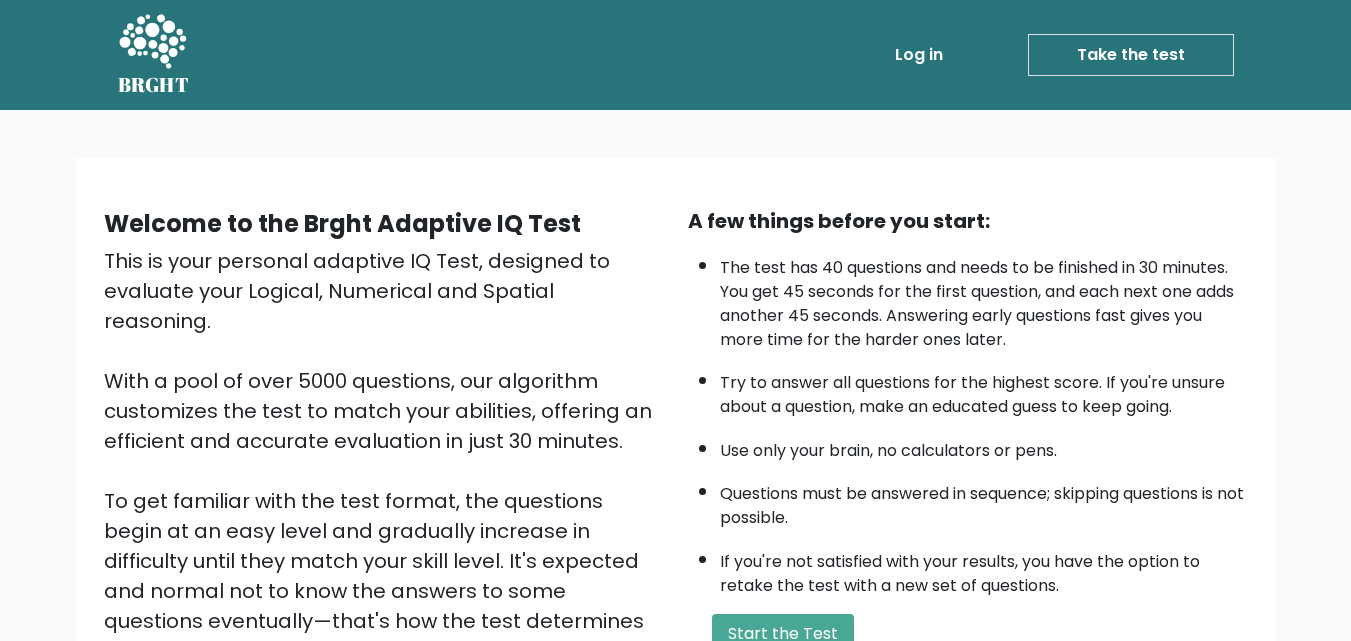 scroll, scrollTop: 0, scrollLeft: 0, axis: both 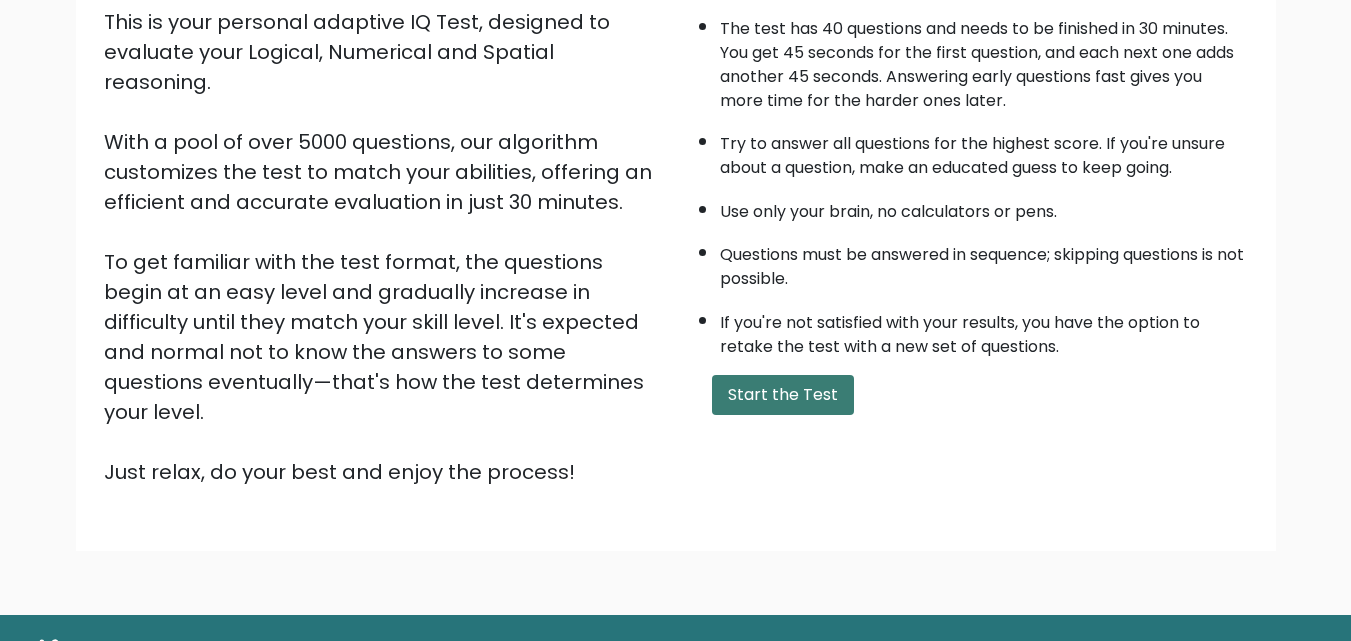 click on "Start the Test" at bounding box center [783, 395] 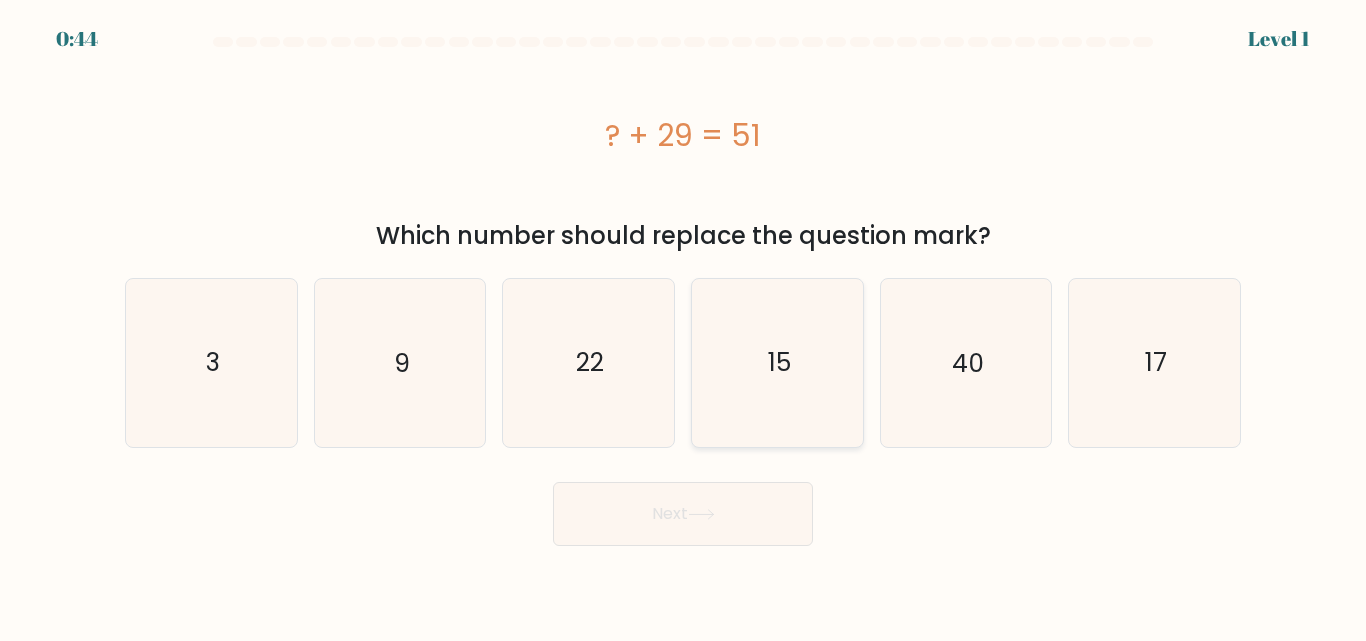 scroll, scrollTop: 0, scrollLeft: 0, axis: both 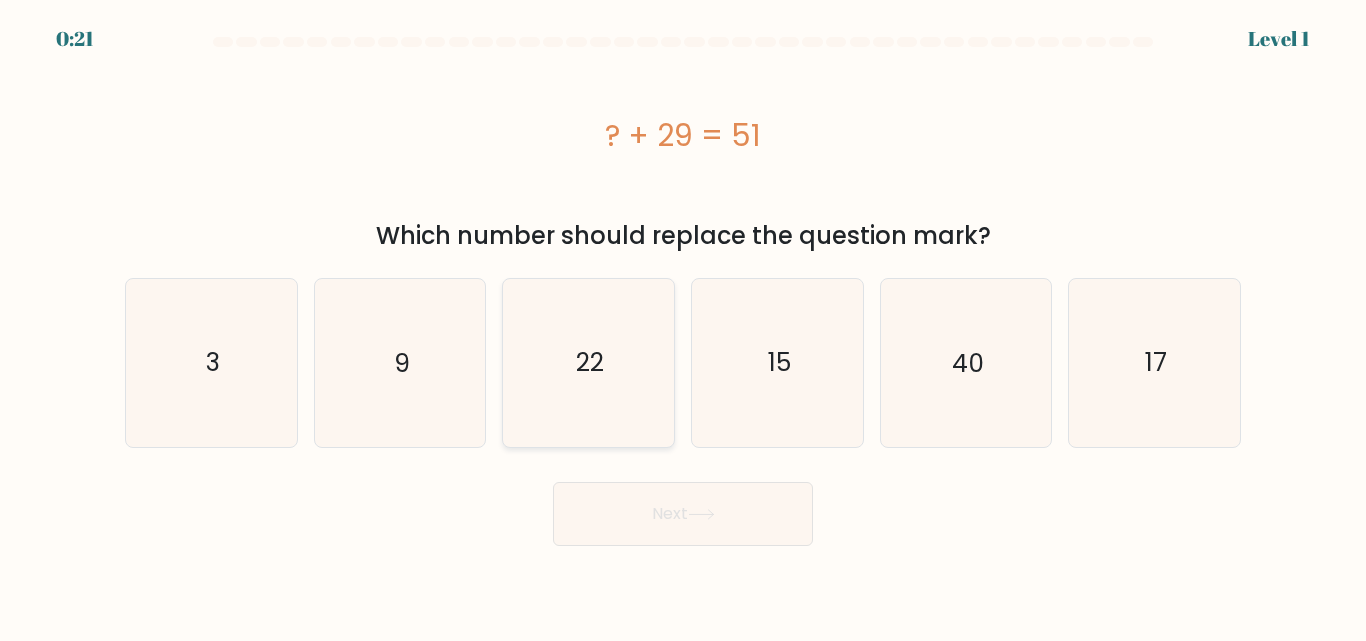 click on "a. 3" at bounding box center (683, 291) 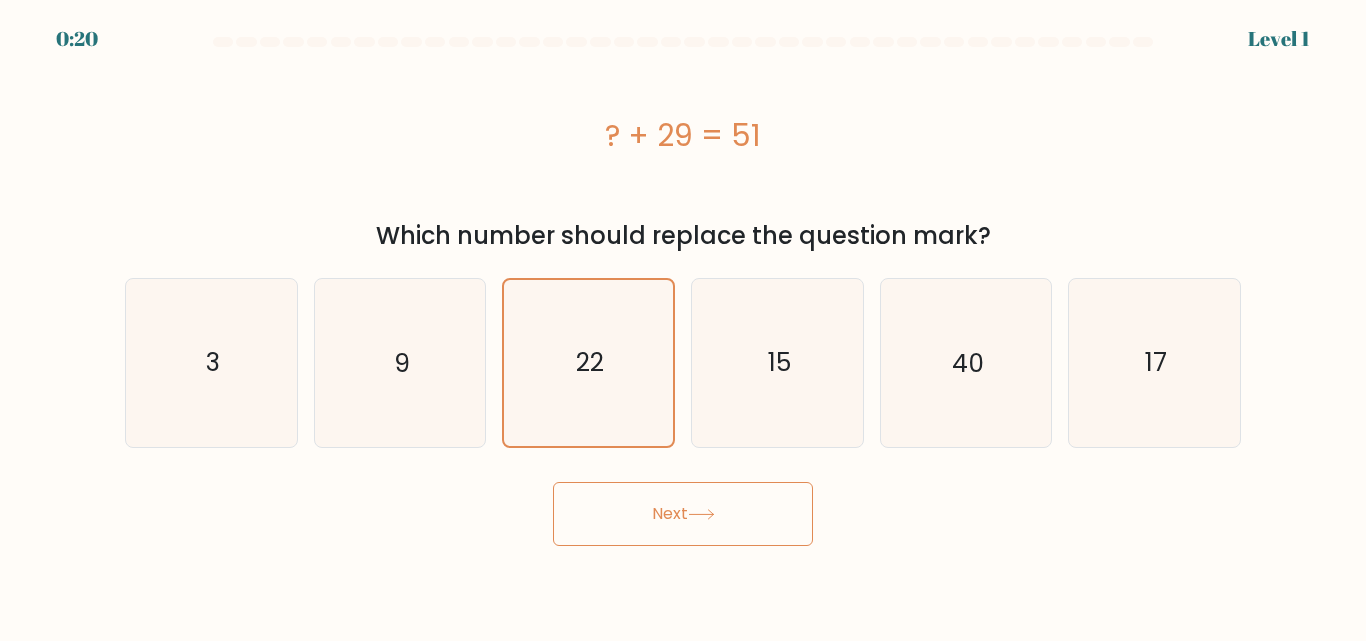 click on "Next" at bounding box center [683, 514] 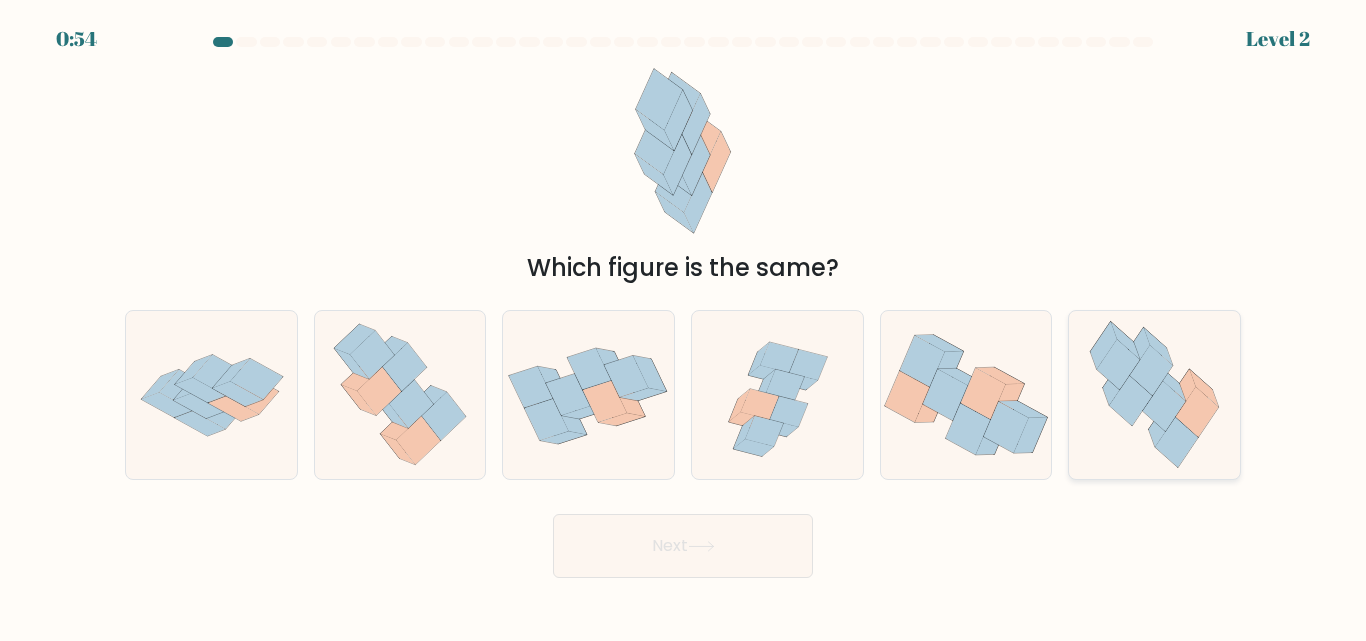 click at bounding box center [1176, 443] 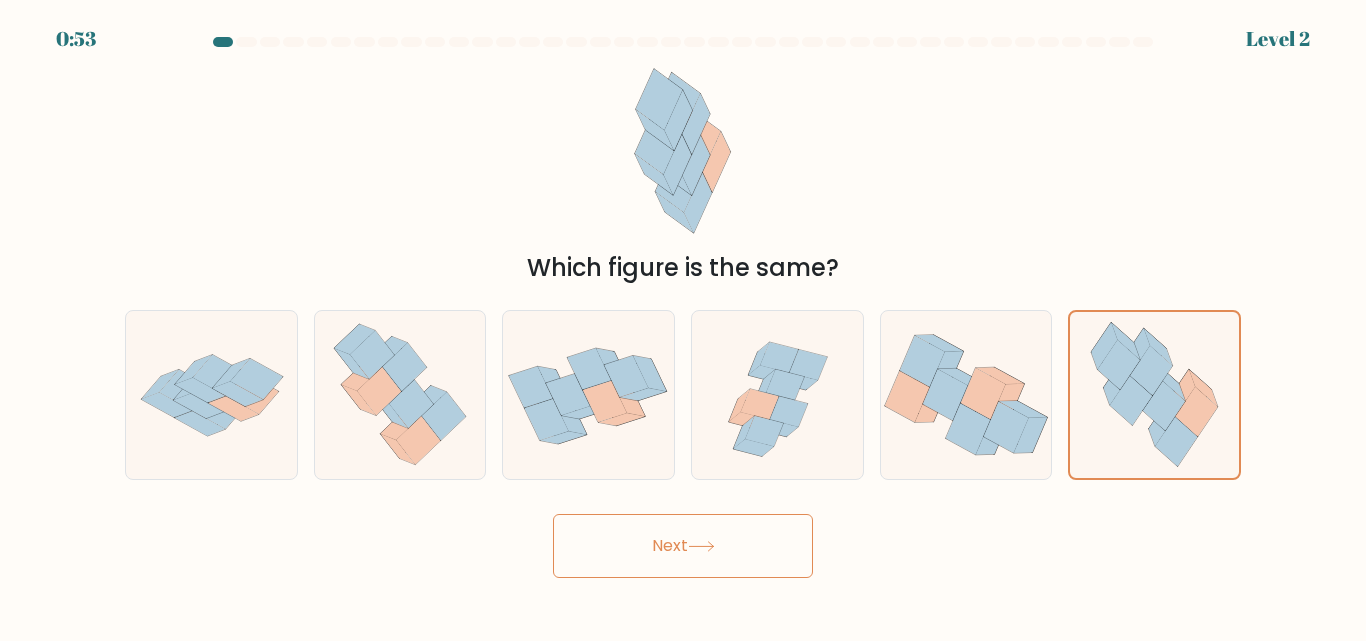 click on "0:53
Level 2" at bounding box center (683, 320) 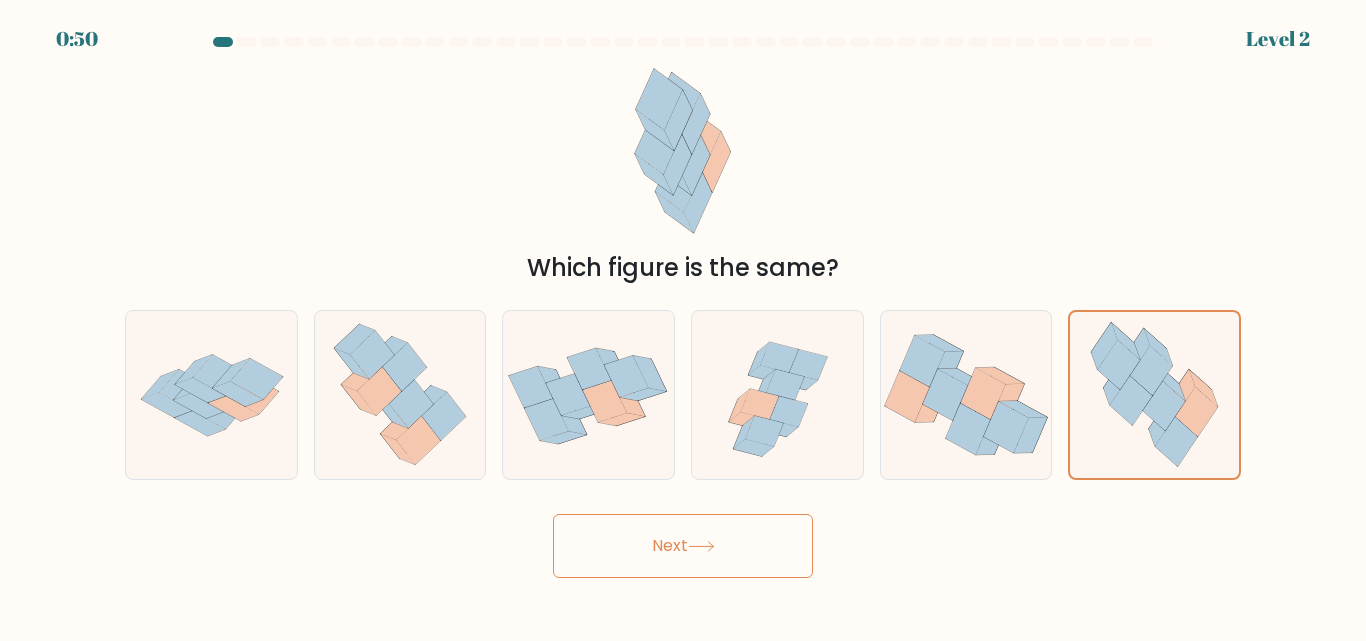 click on "Next" at bounding box center [683, 546] 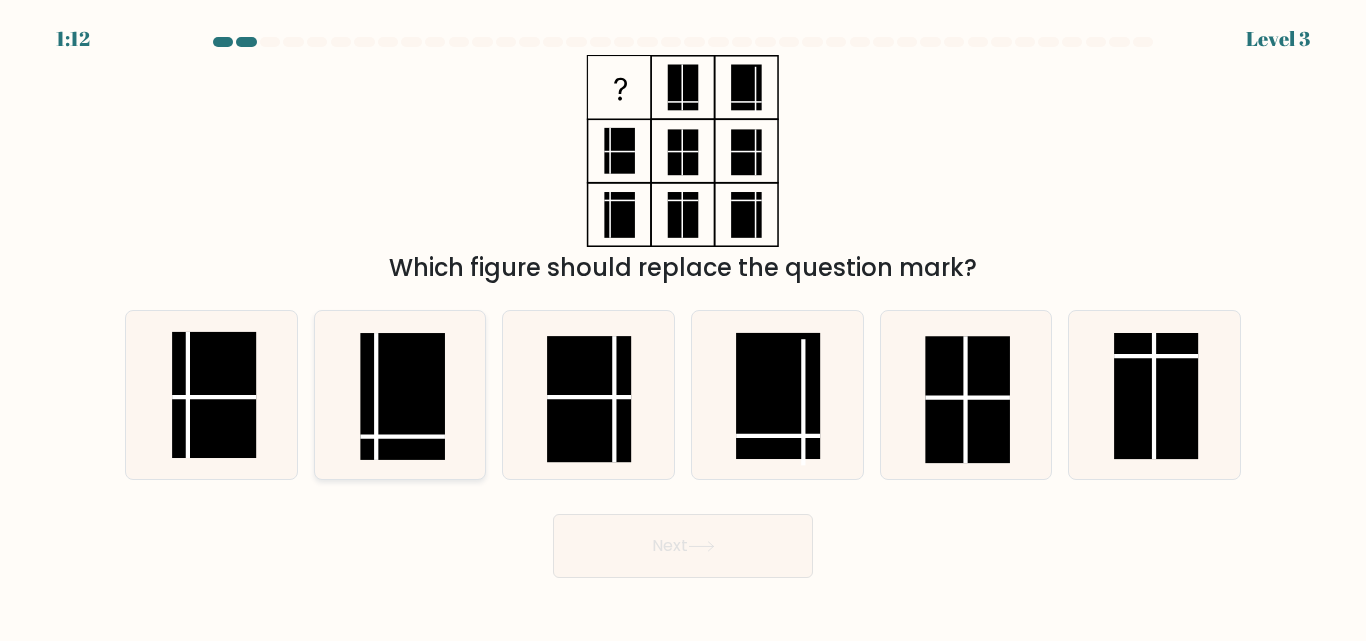 click at bounding box center [403, 396] 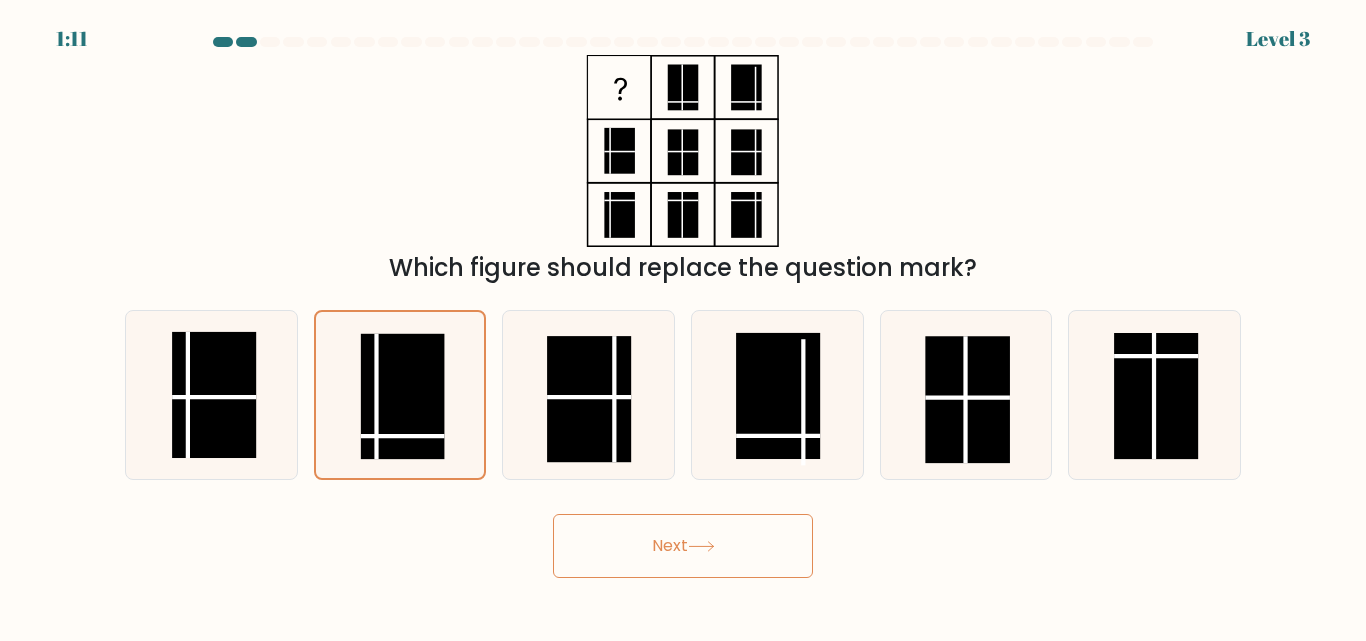 click on "Next" at bounding box center [683, 546] 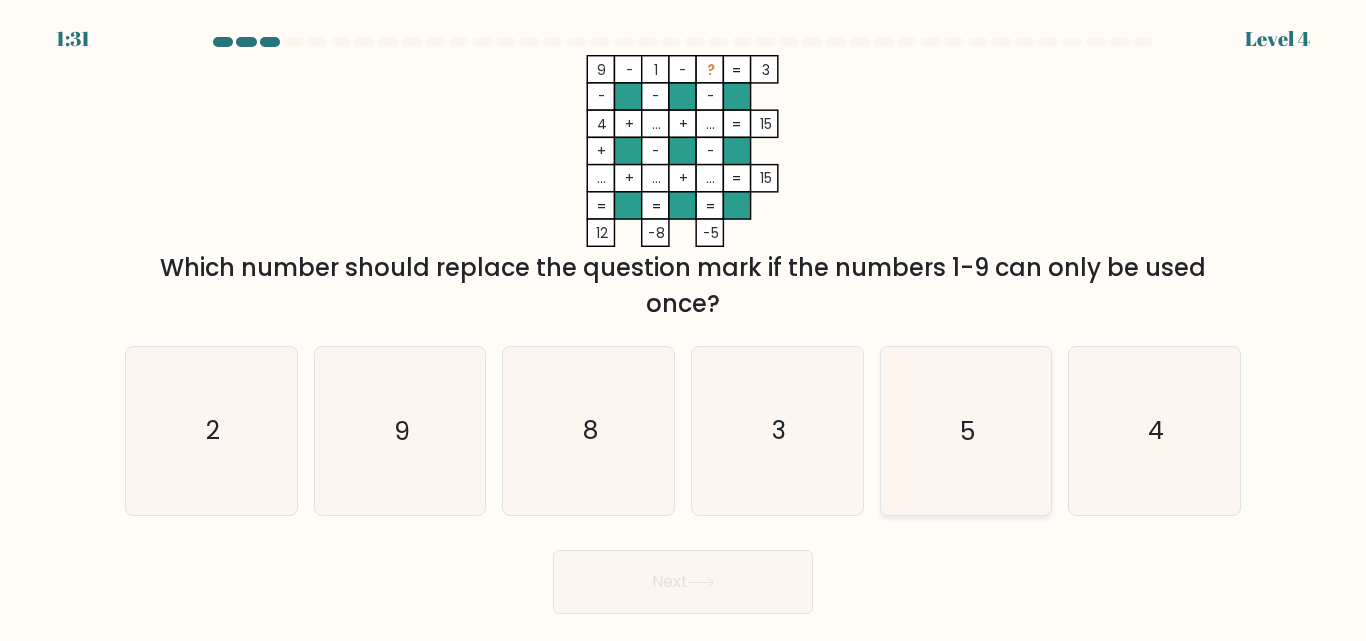 click on "5" at bounding box center [965, 430] 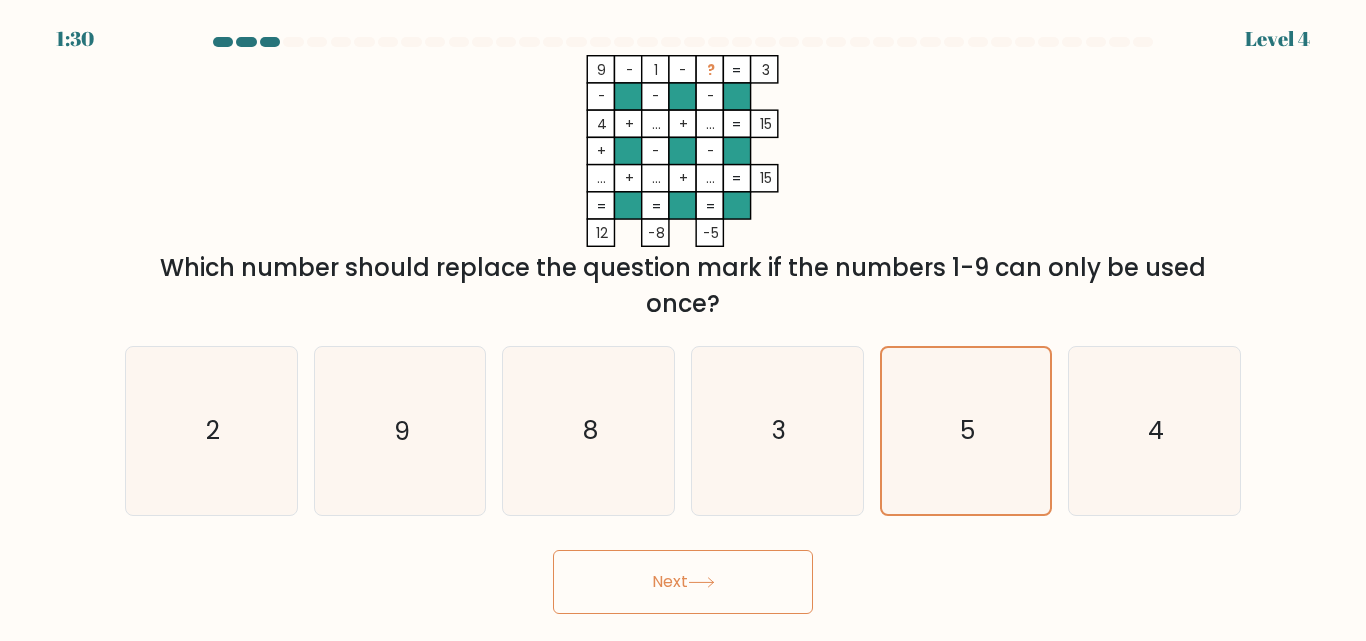 click on "Next" at bounding box center [683, 582] 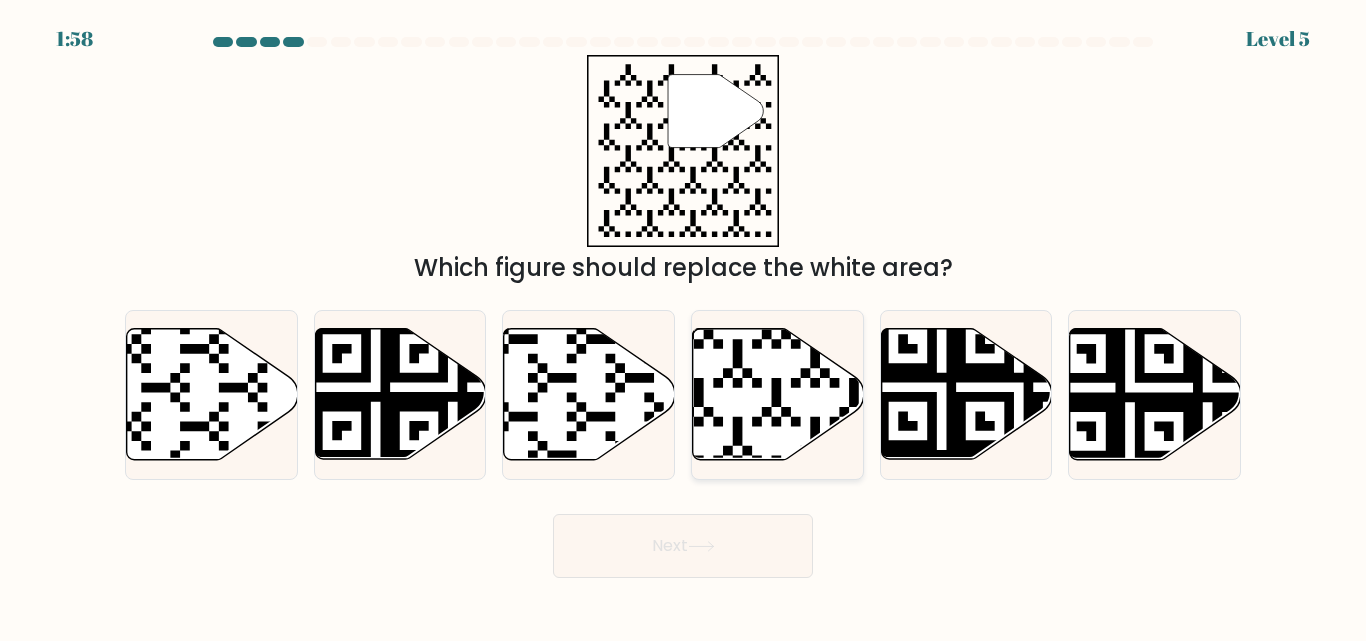 click at bounding box center [778, 394] 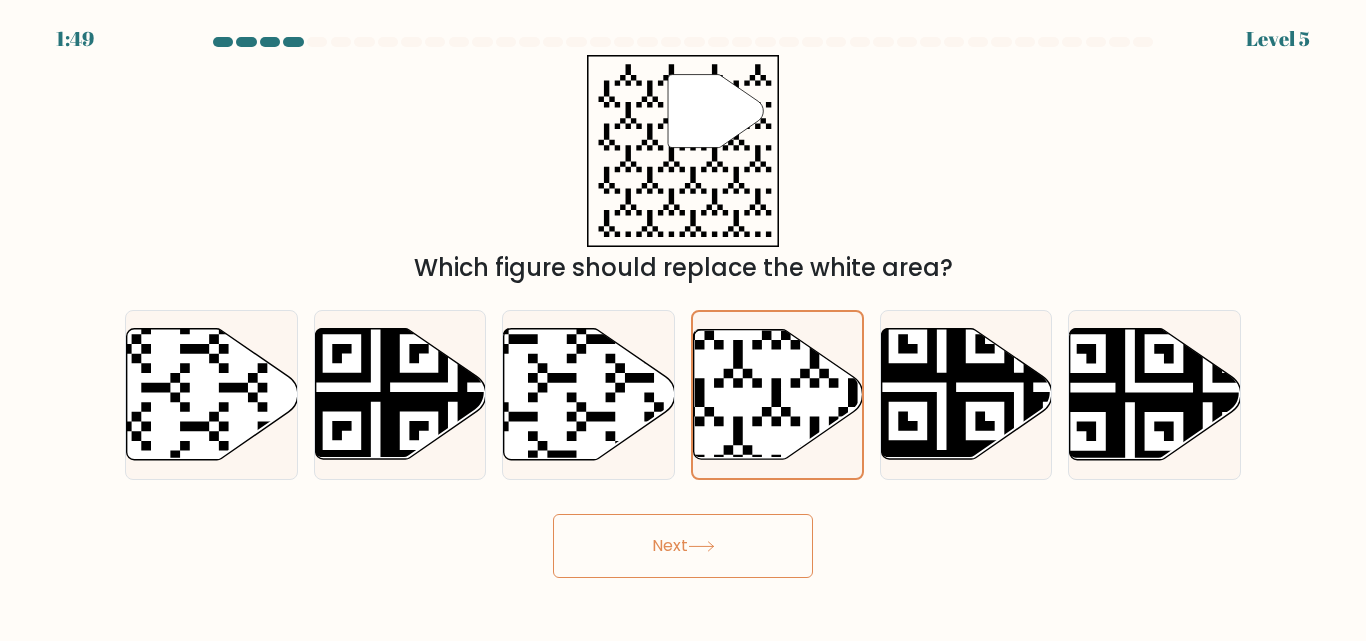 drag, startPoint x: 761, startPoint y: 549, endPoint x: 762, endPoint y: 637, distance: 88.005684 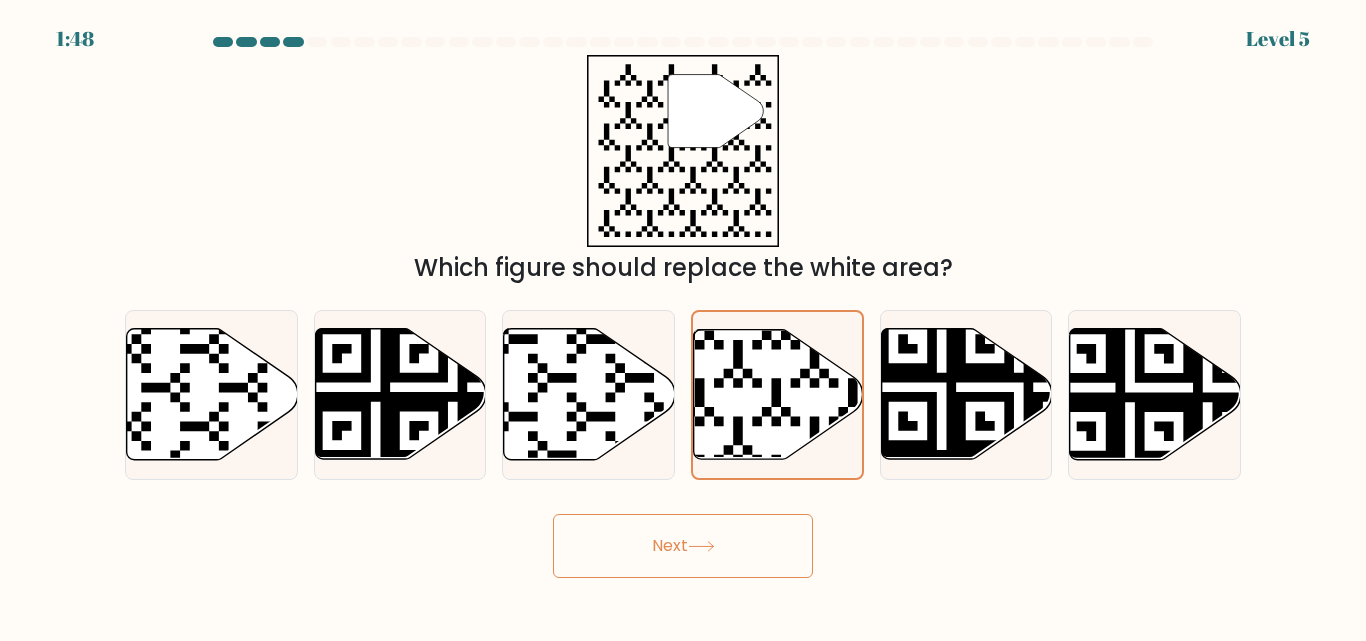 drag, startPoint x: 762, startPoint y: 637, endPoint x: 231, endPoint y: 577, distance: 534.3791 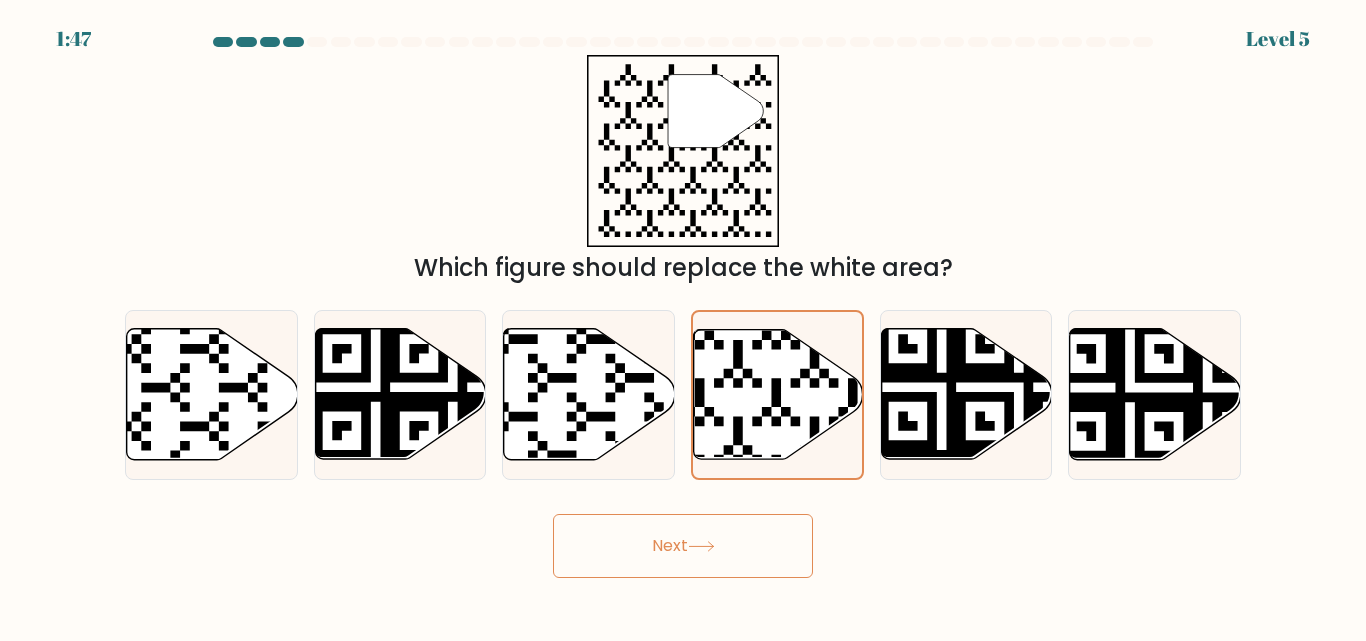 click on "Next" at bounding box center (683, 546) 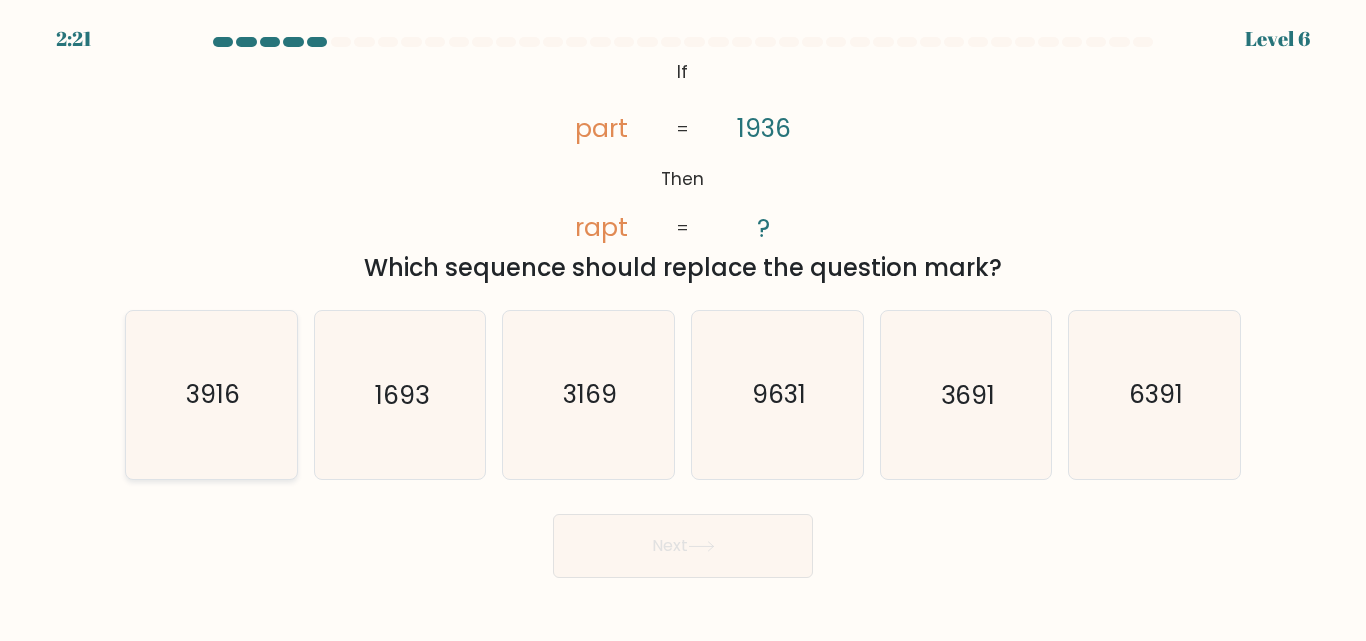 click on "3916" at bounding box center [211, 394] 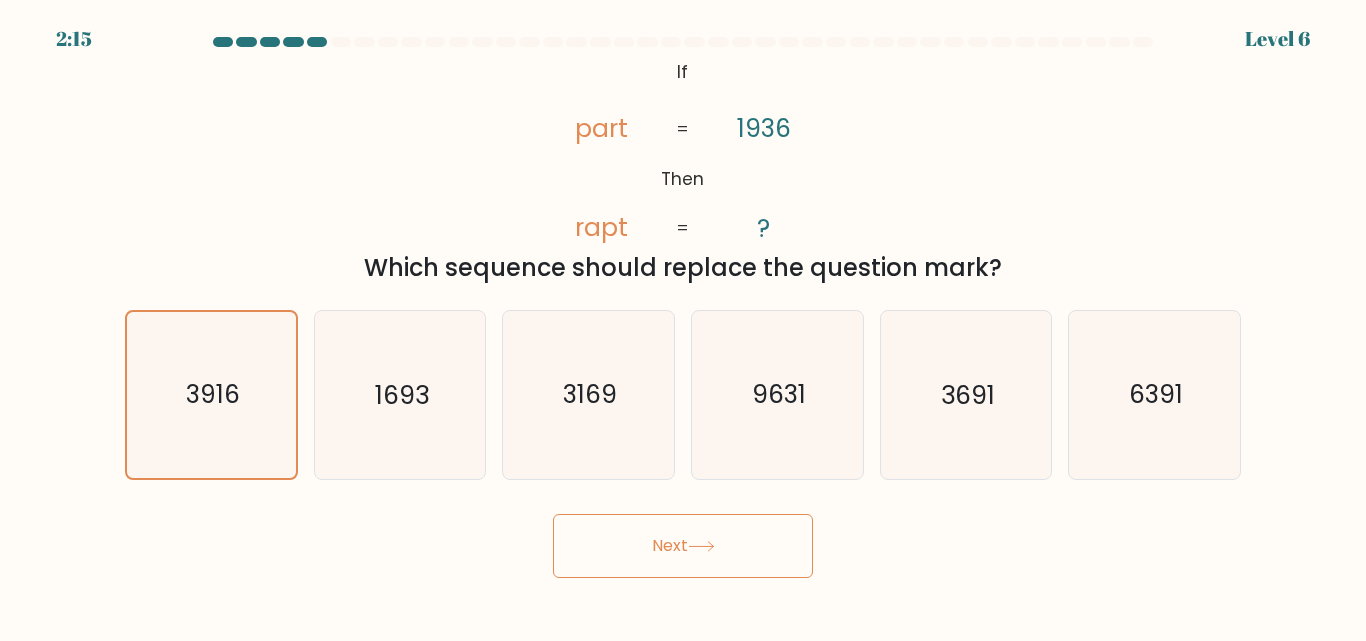 click on "Next" at bounding box center [683, 546] 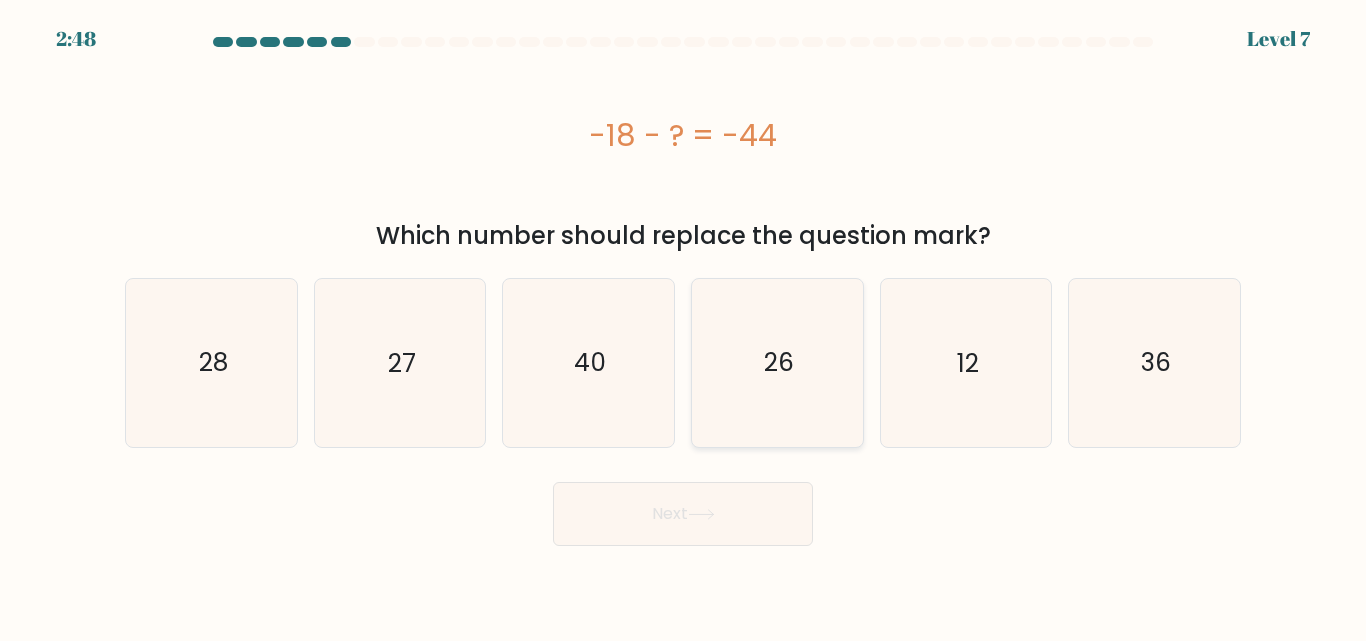 click on "26" at bounding box center [777, 362] 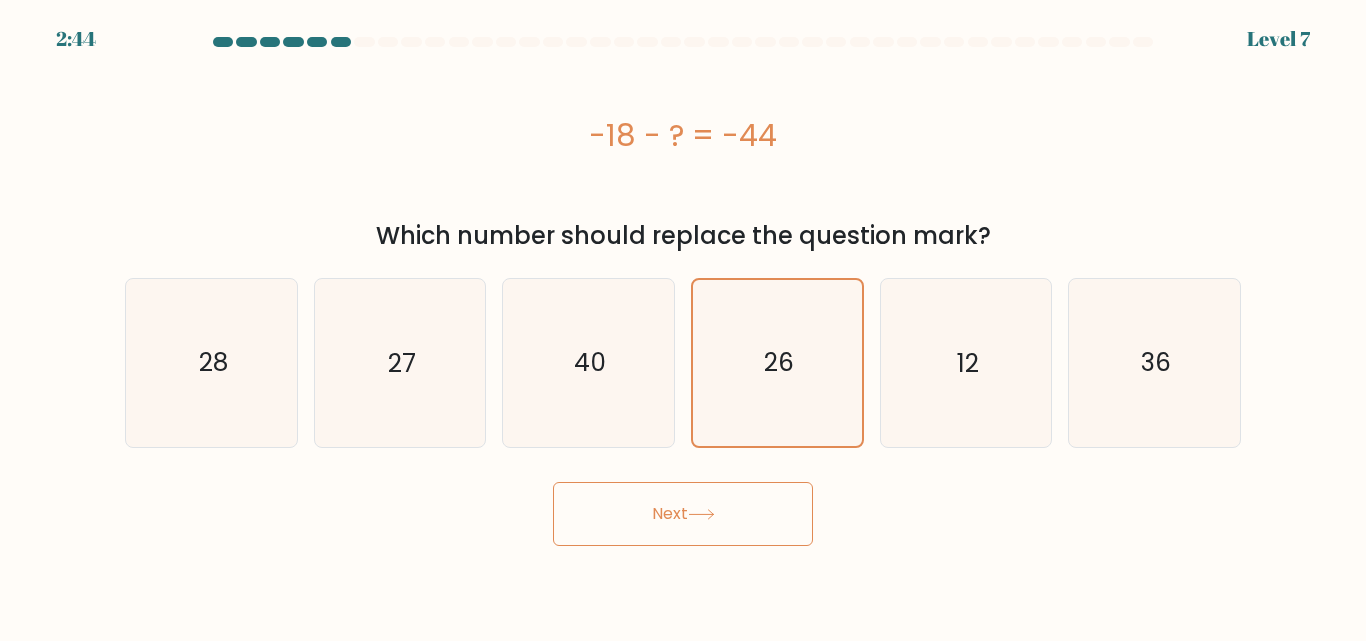 click on "Next" at bounding box center (683, 514) 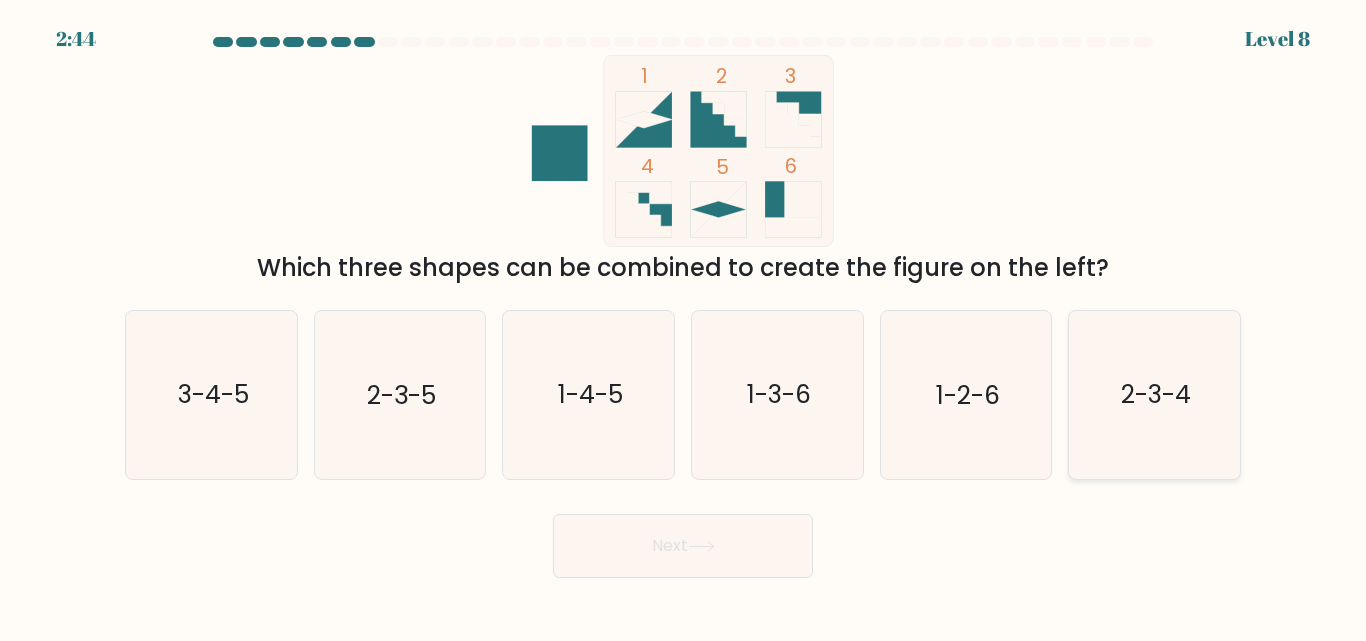 click on "2-3-4" at bounding box center [1154, 394] 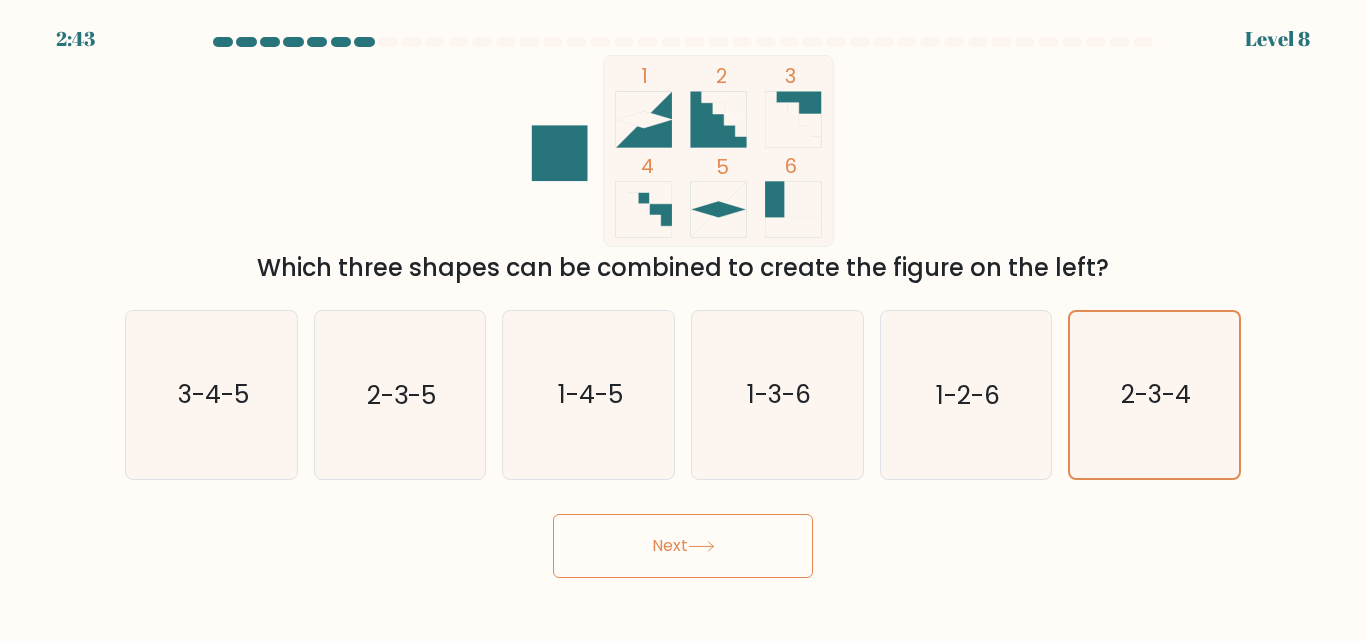 click on "Next" at bounding box center [683, 546] 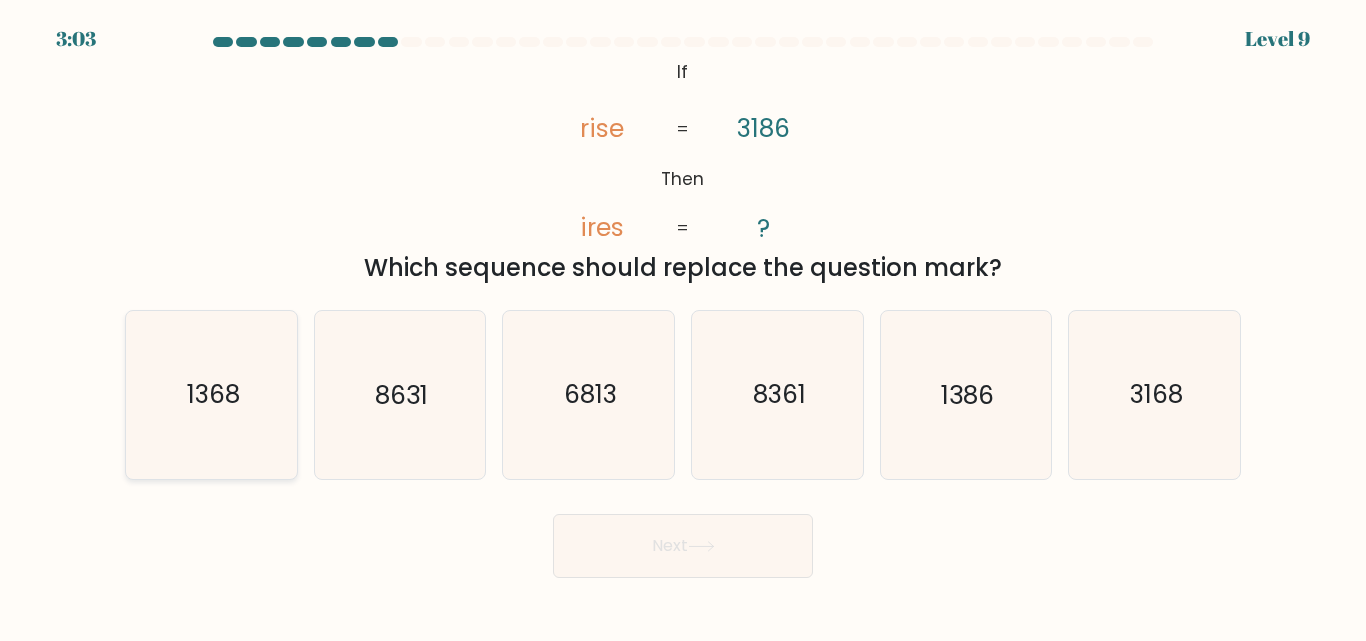 click on "1368" at bounding box center [211, 394] 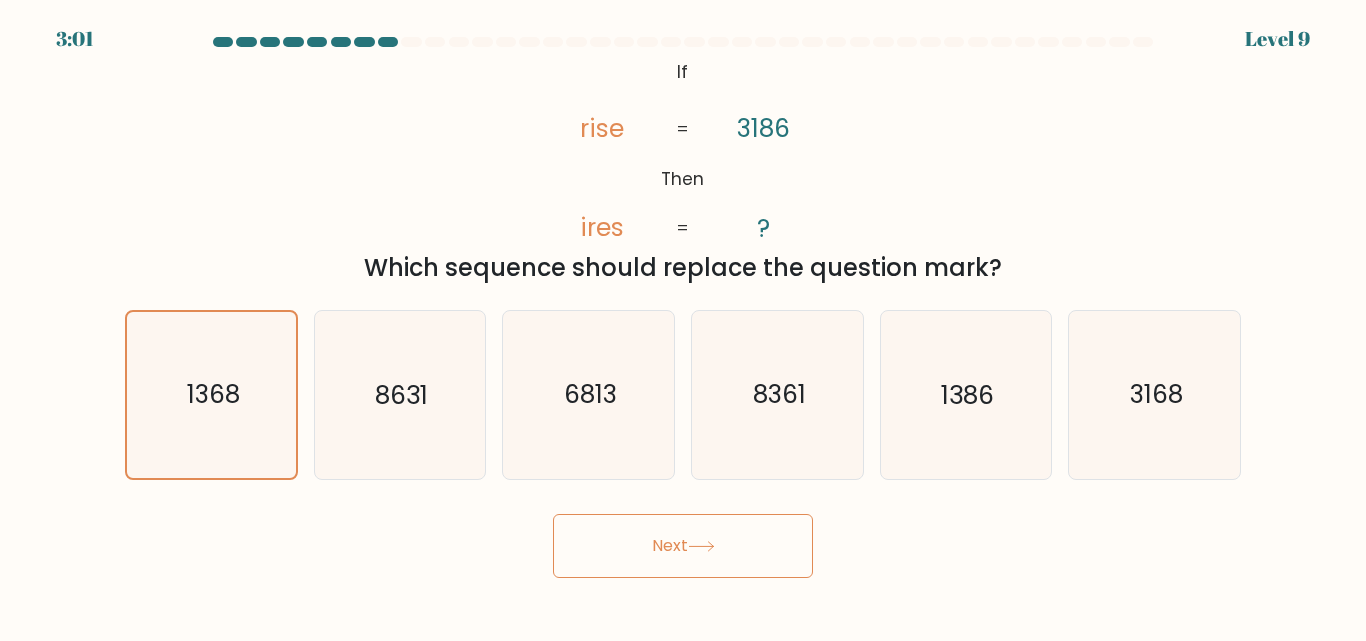 click on "Next" at bounding box center [683, 546] 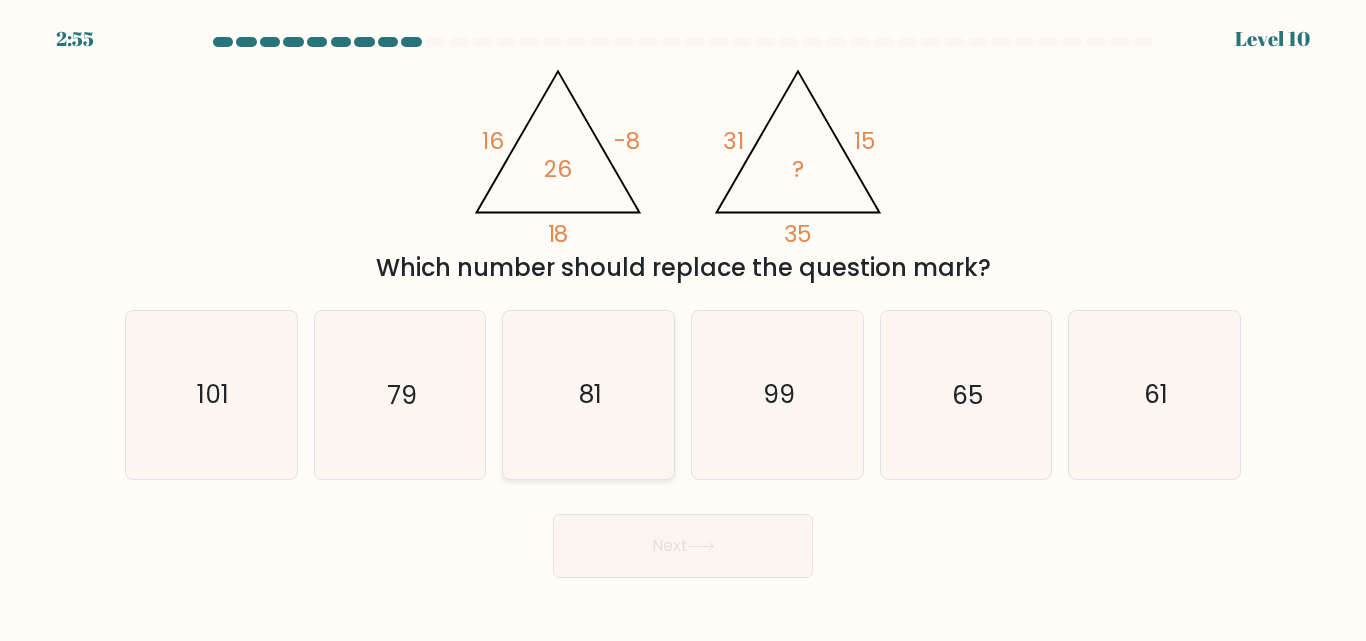 drag, startPoint x: 597, startPoint y: 398, endPoint x: 591, endPoint y: 411, distance: 14.3178215 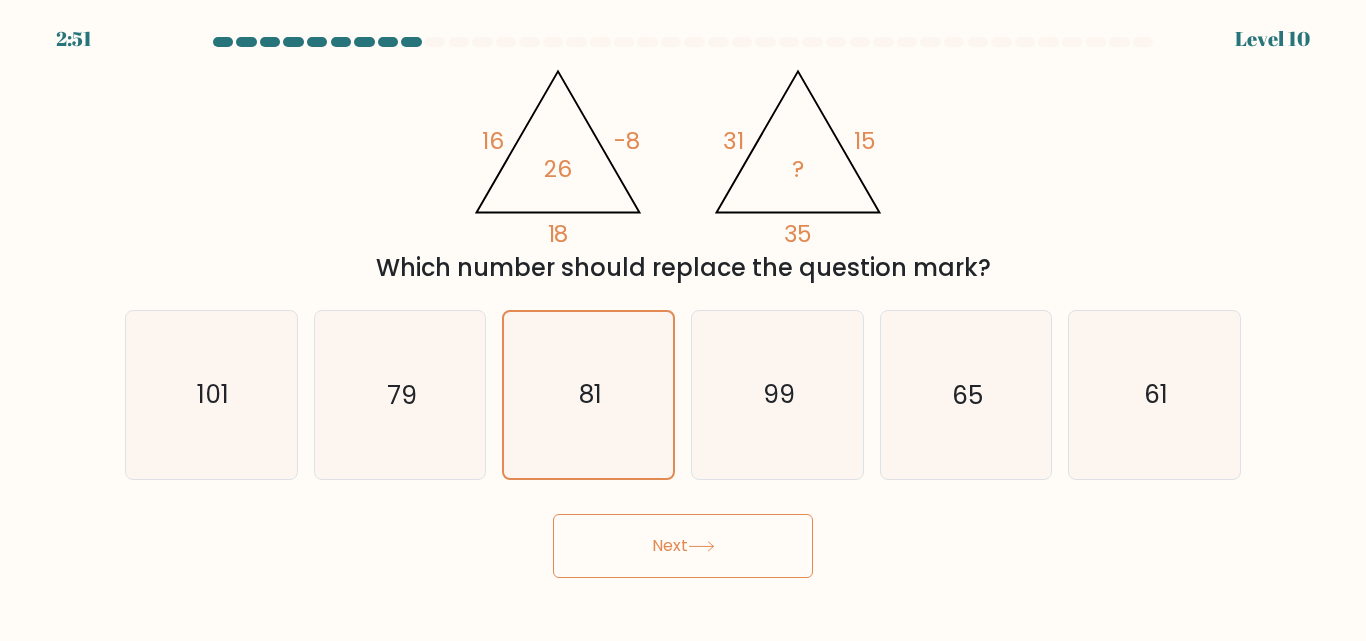 click at bounding box center (701, 546) 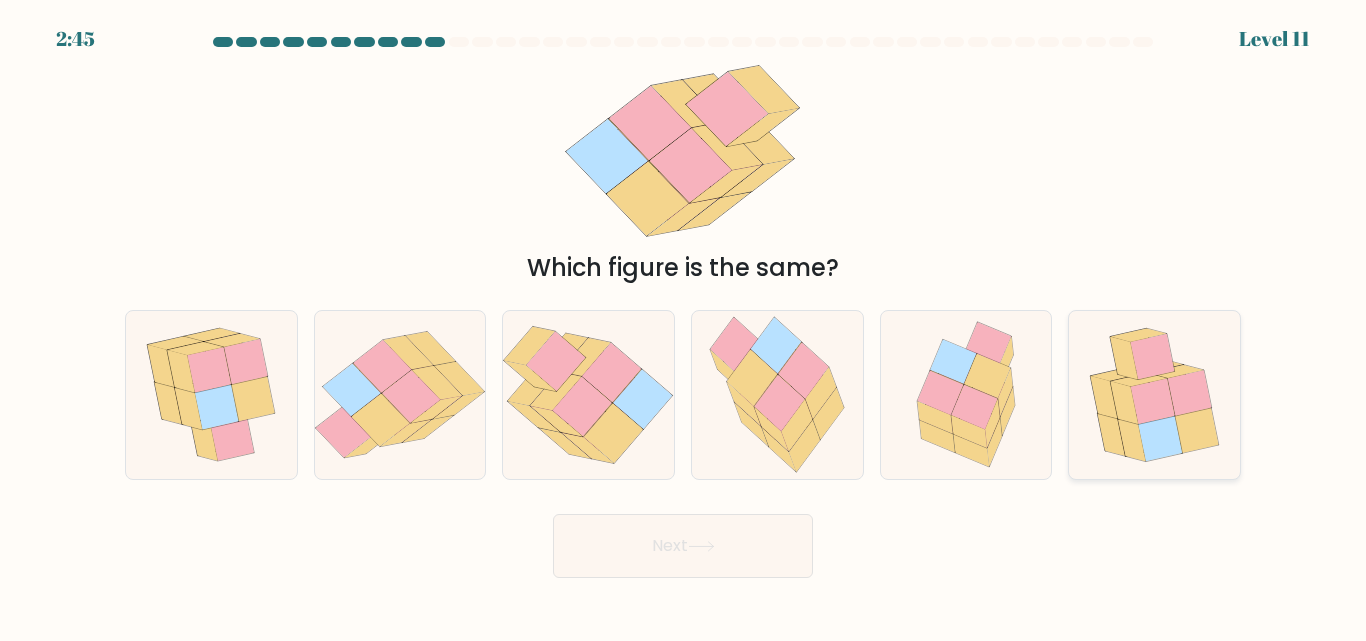click at bounding box center [1154, 394] 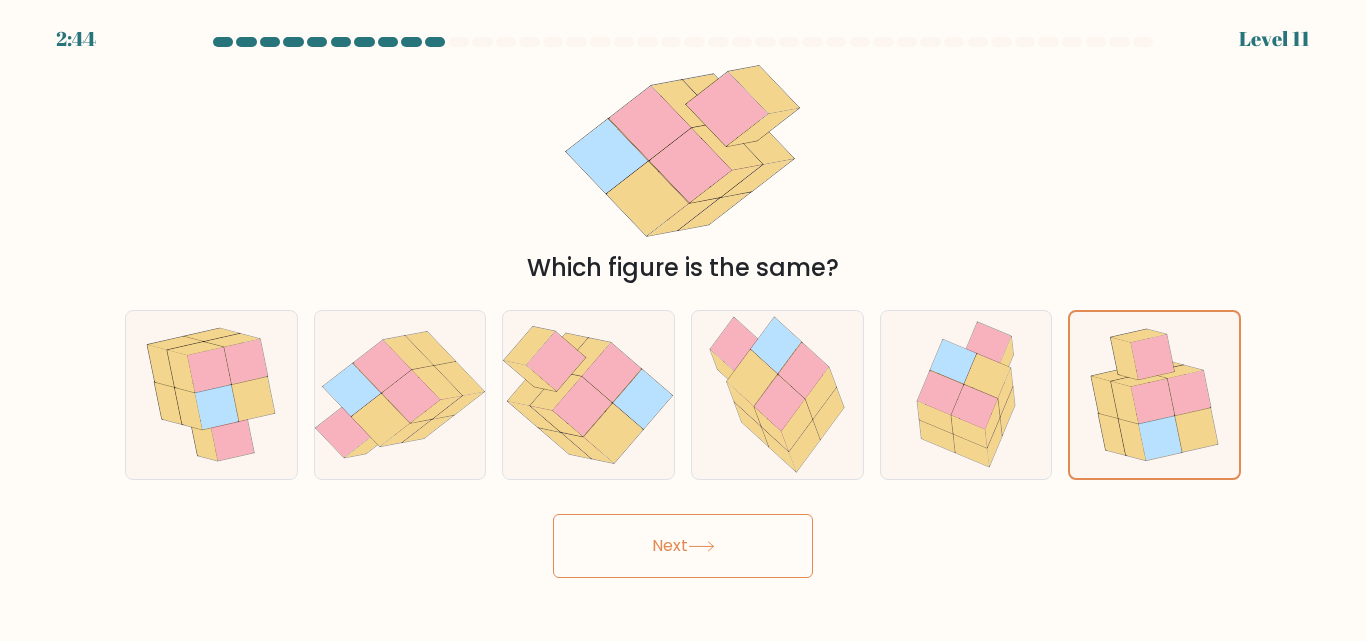 click on "Next" at bounding box center [683, 546] 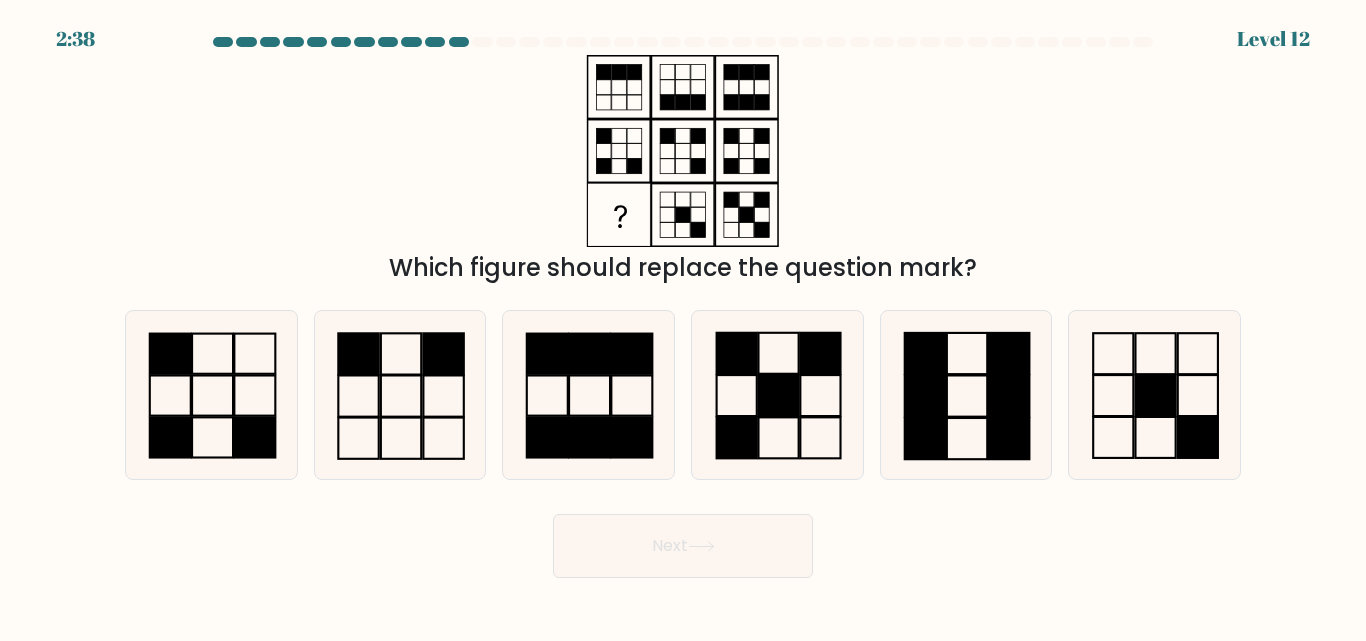 drag, startPoint x: 470, startPoint y: 392, endPoint x: 0, endPoint y: 401, distance: 470.08615 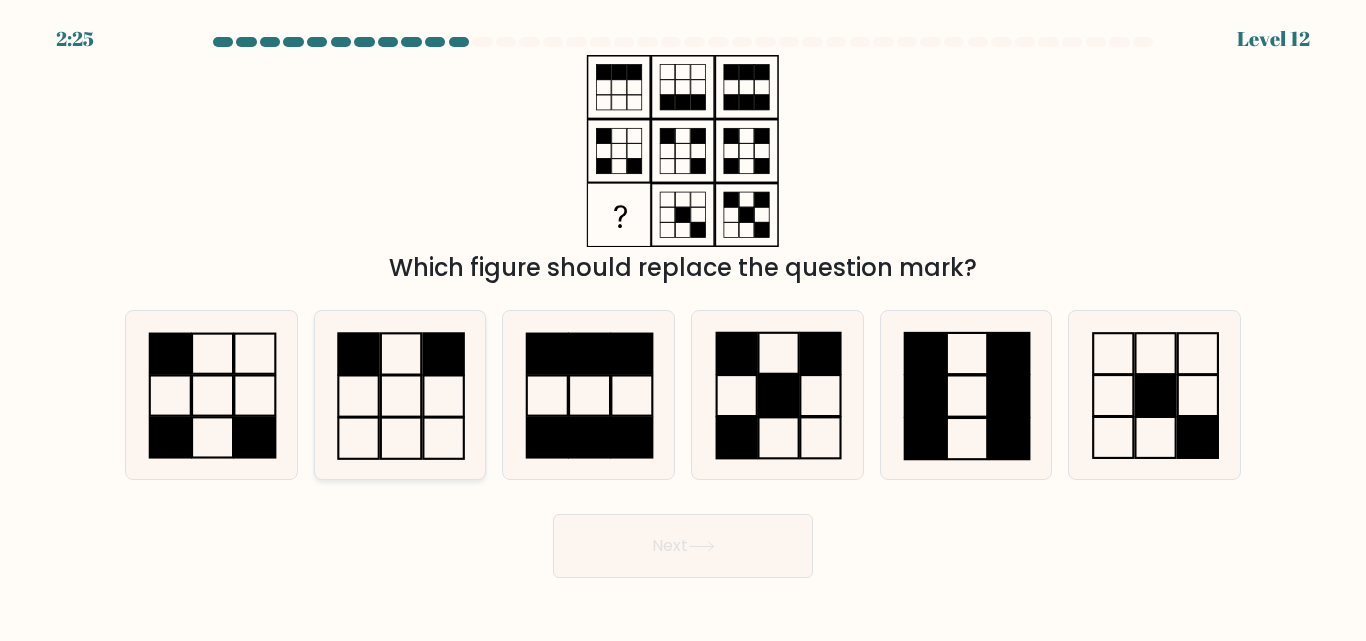 click at bounding box center [399, 394] 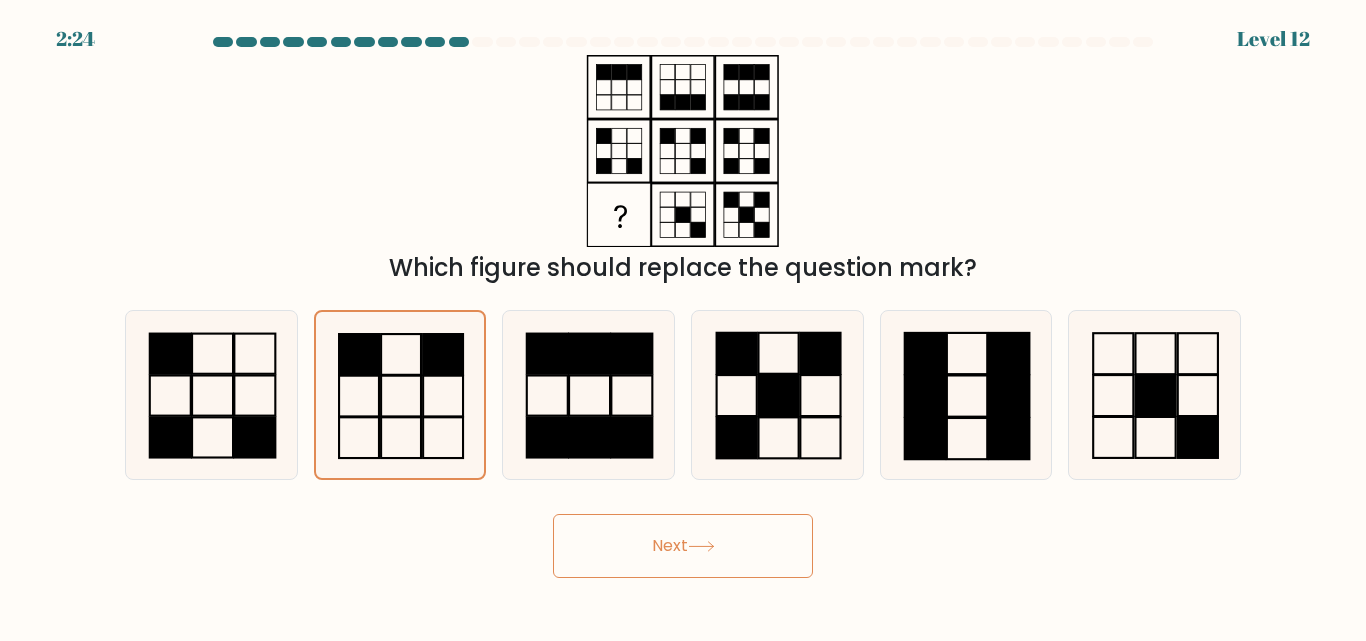 click on "Next" at bounding box center (683, 546) 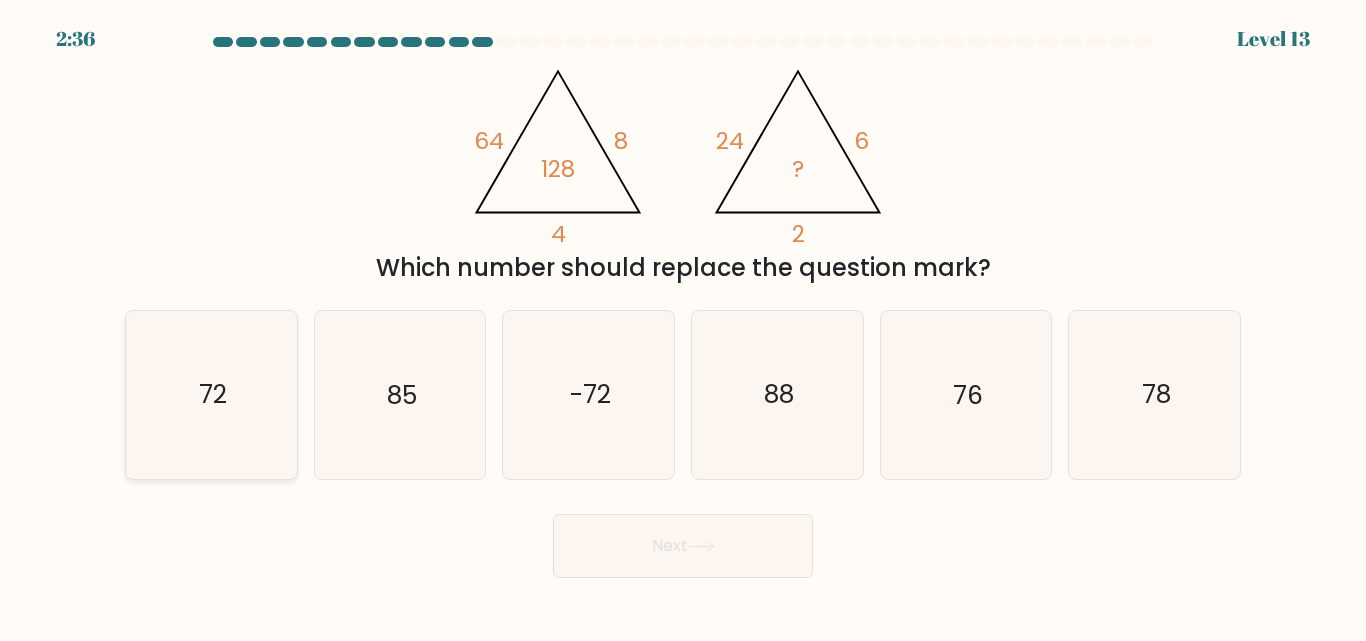 click on "72" at bounding box center (211, 394) 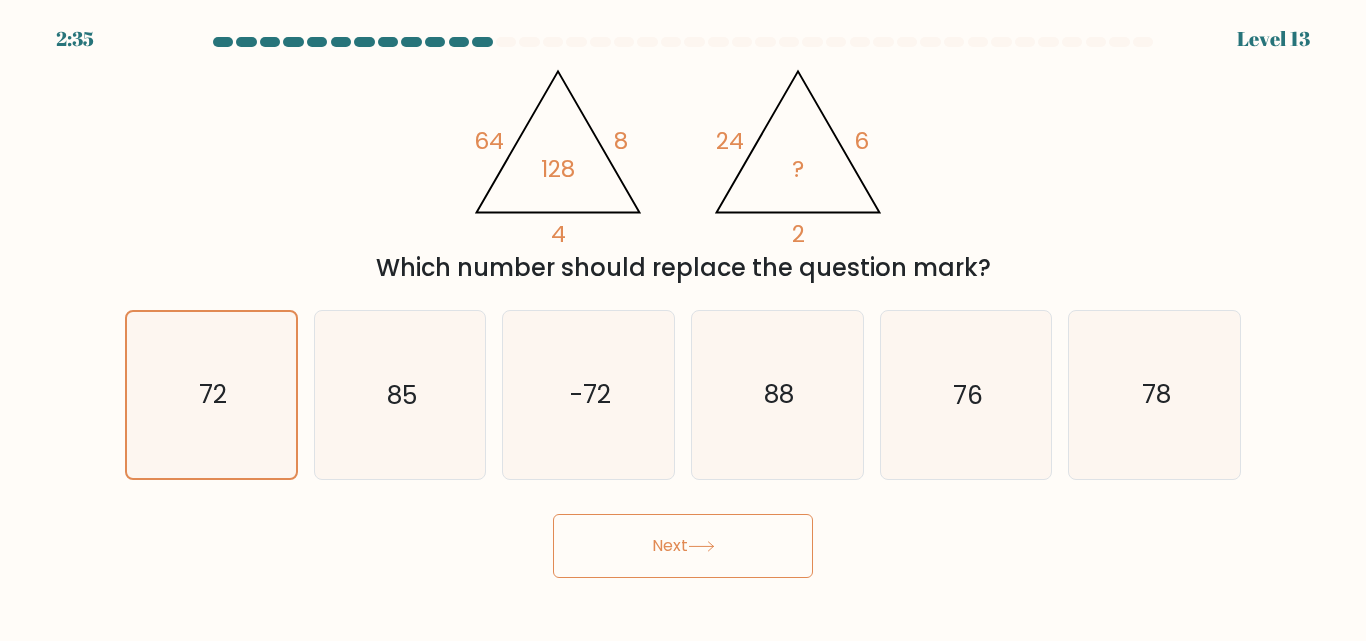 click on "Next" at bounding box center (683, 546) 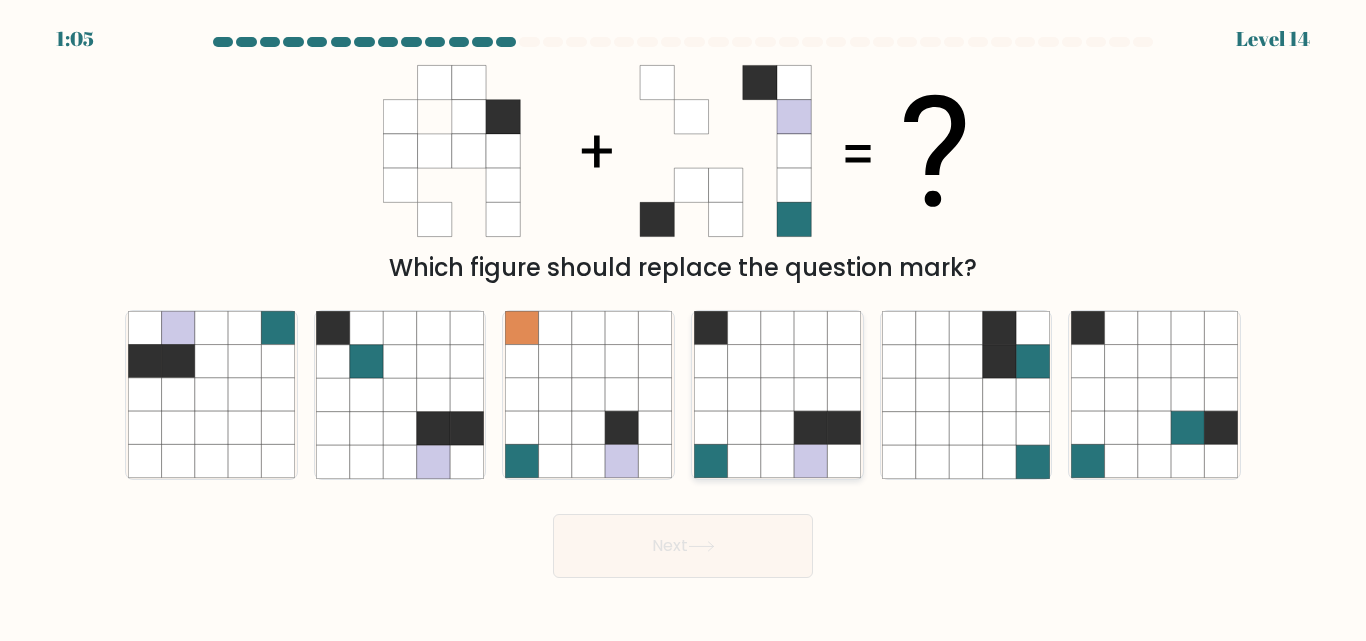 click at bounding box center [743, 428] 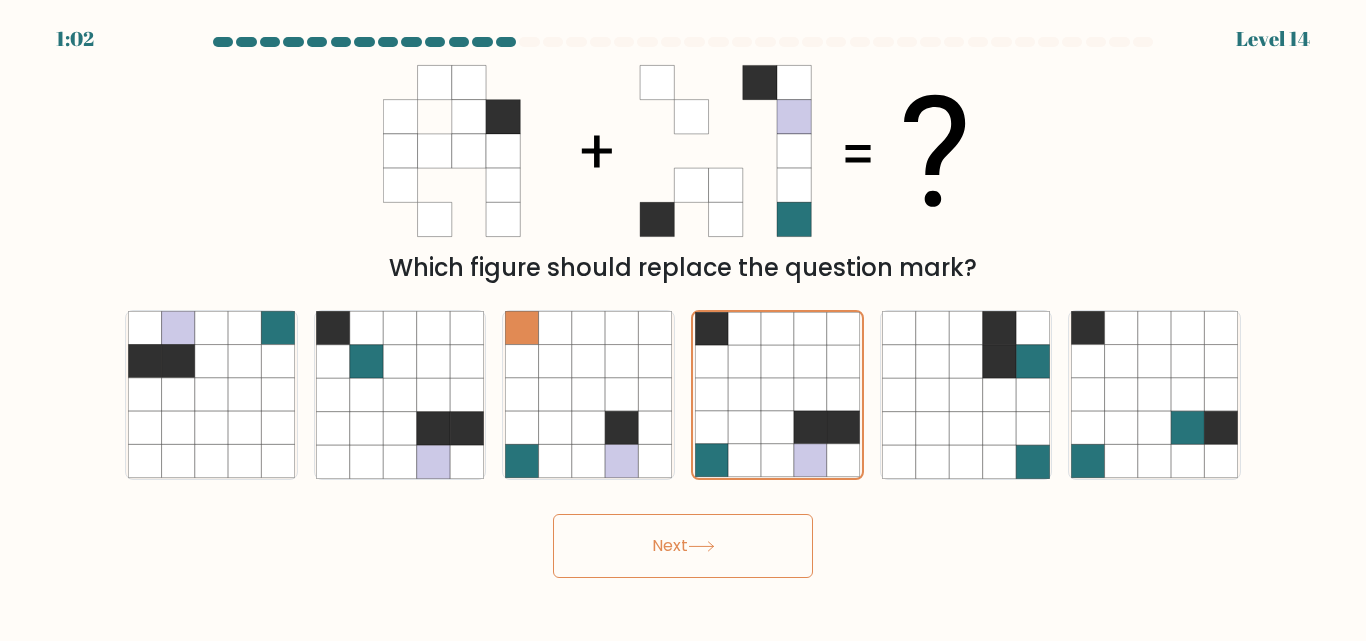 click on "Next" at bounding box center (683, 546) 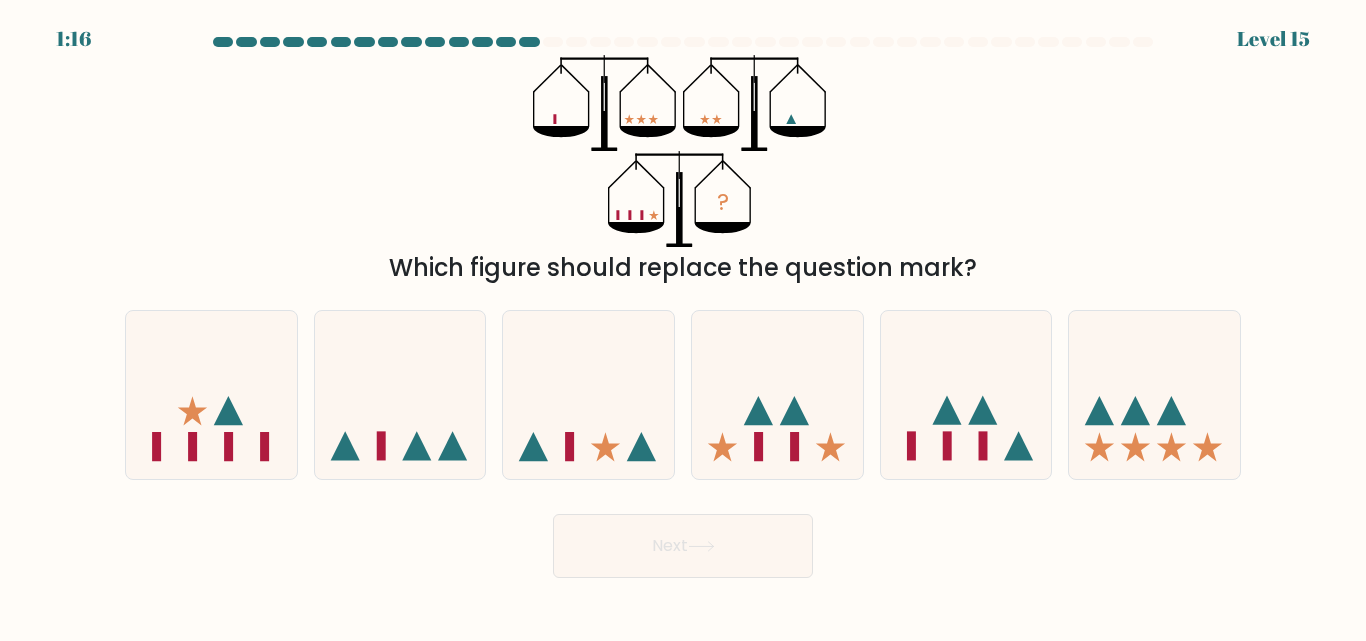 click on "Level 15" at bounding box center (1273, 39) 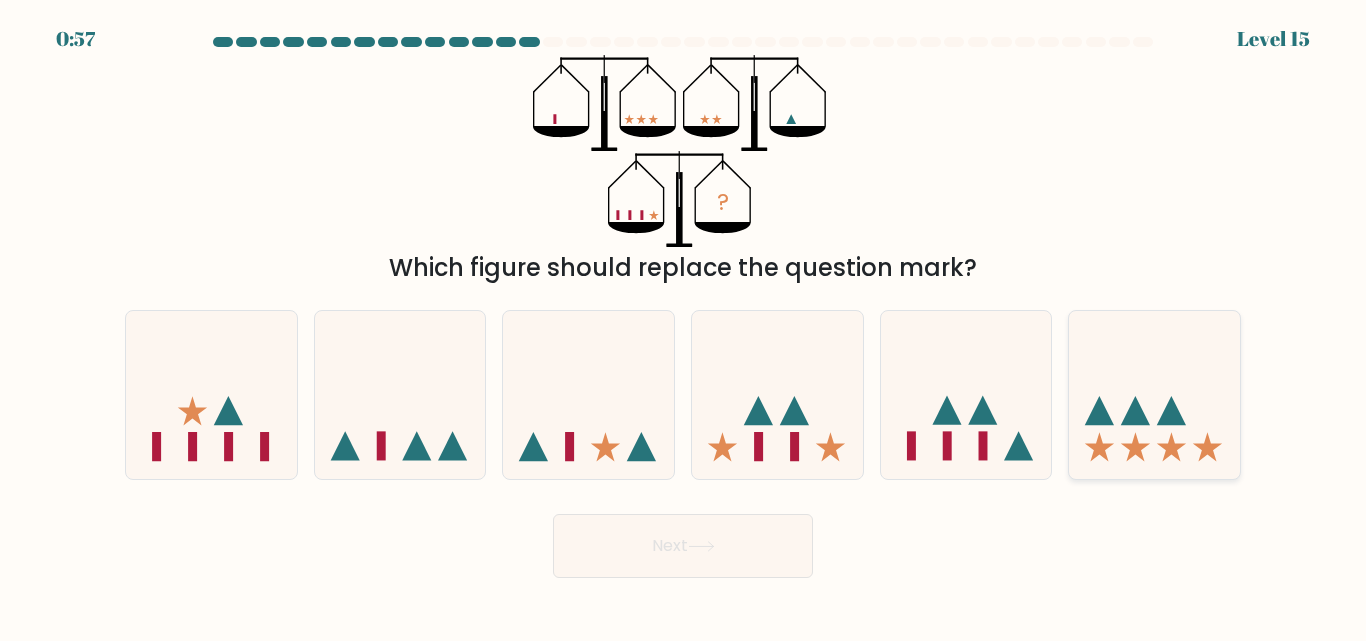 click at bounding box center (1154, 394) 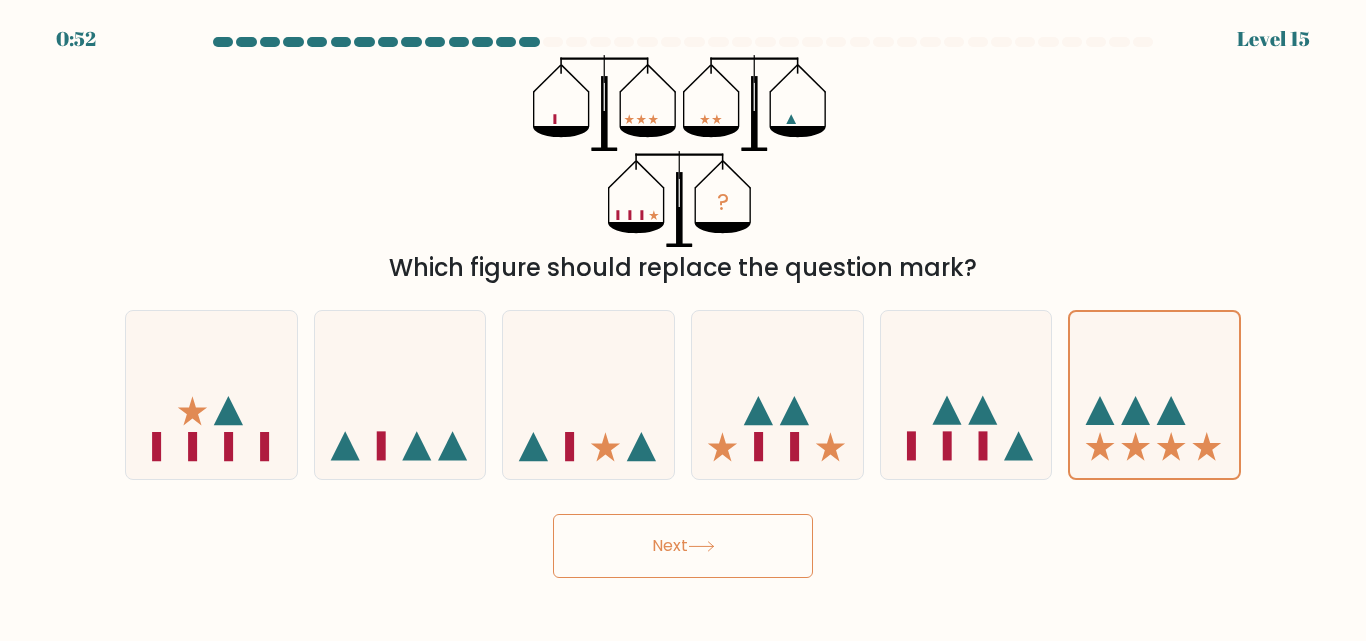 click on "Next" at bounding box center (683, 546) 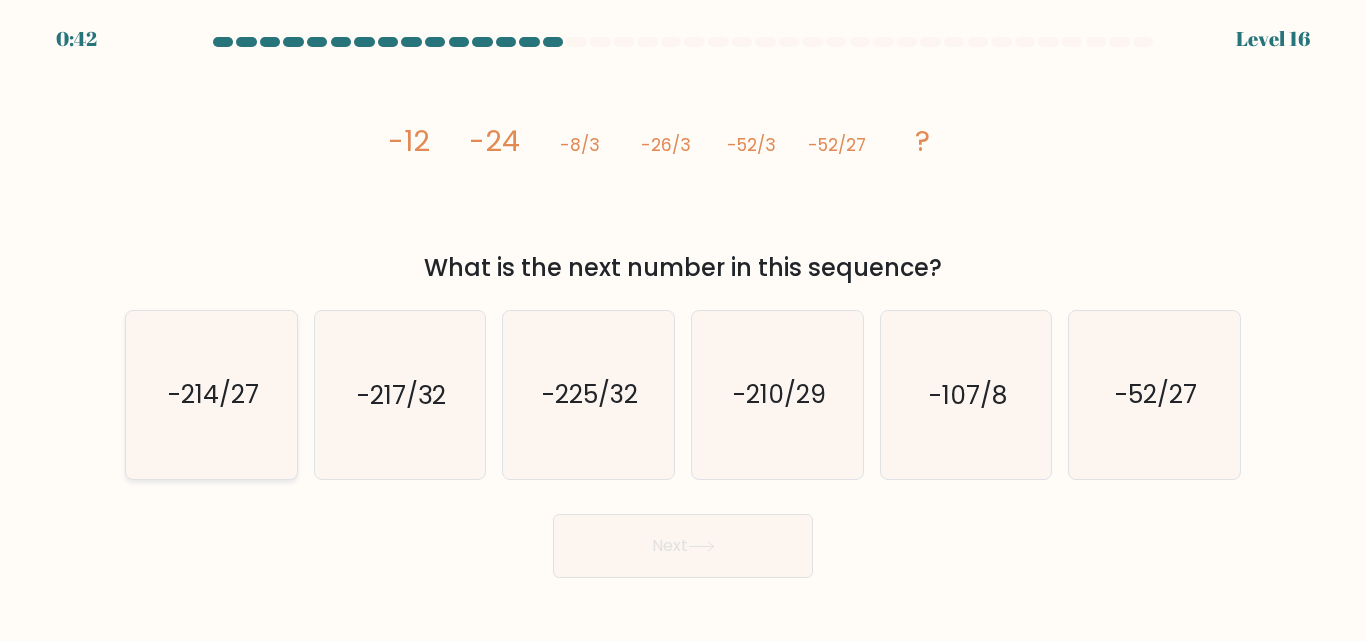 click on "-214/27" at bounding box center (211, 394) 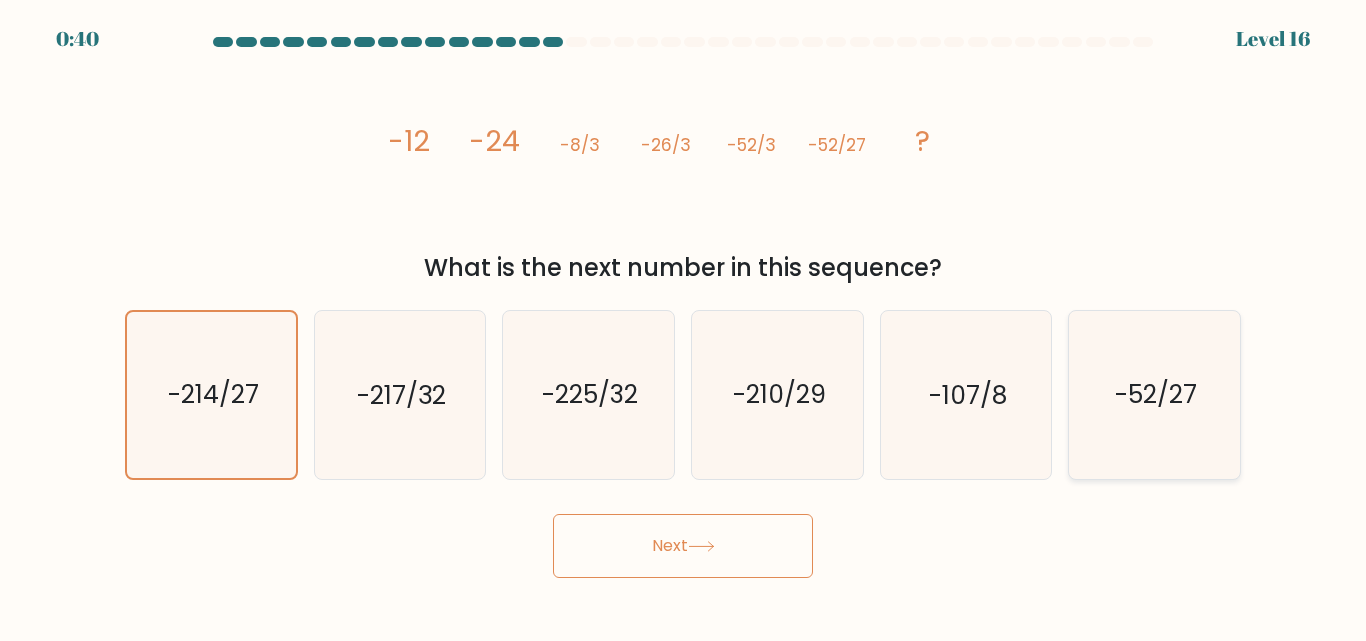 click on "-52/27" at bounding box center [1154, 394] 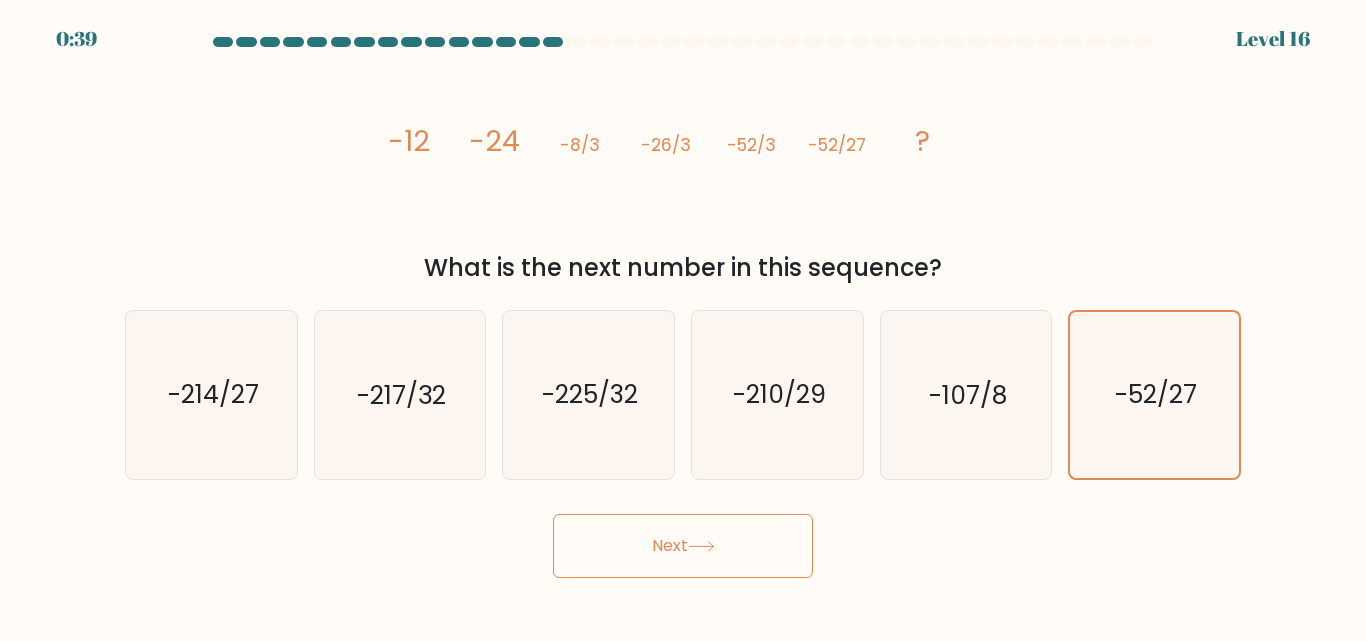 click at bounding box center (701, 546) 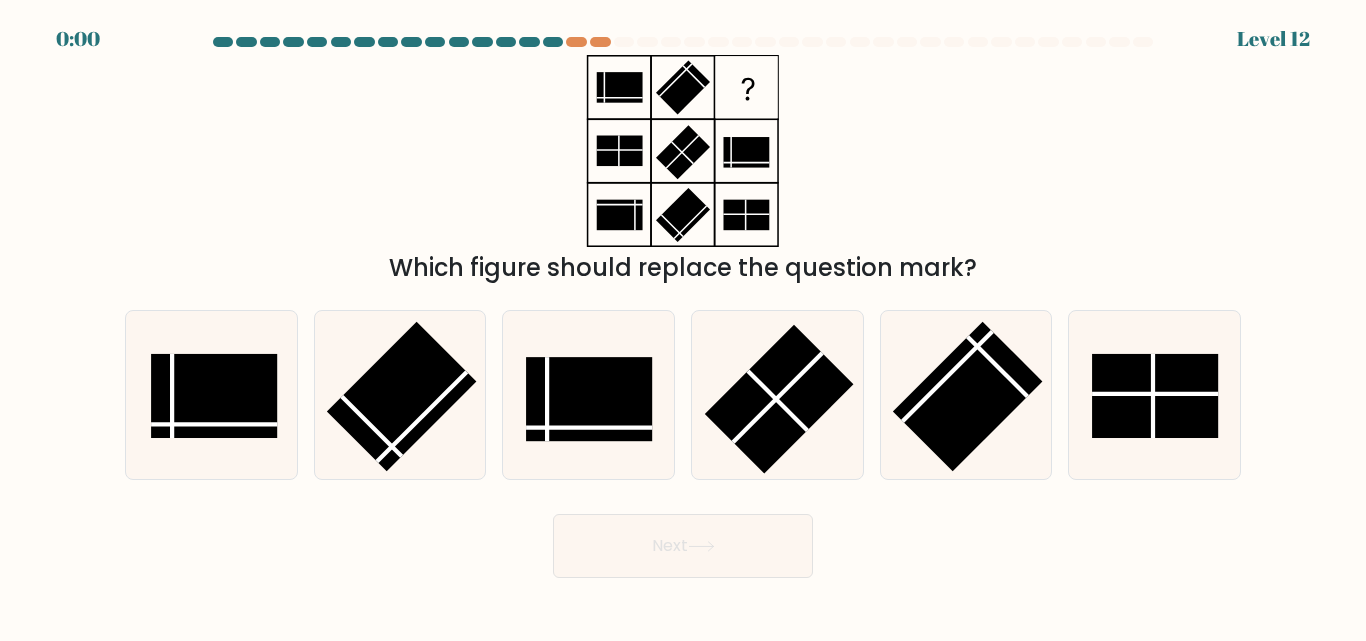 scroll, scrollTop: 0, scrollLeft: 0, axis: both 